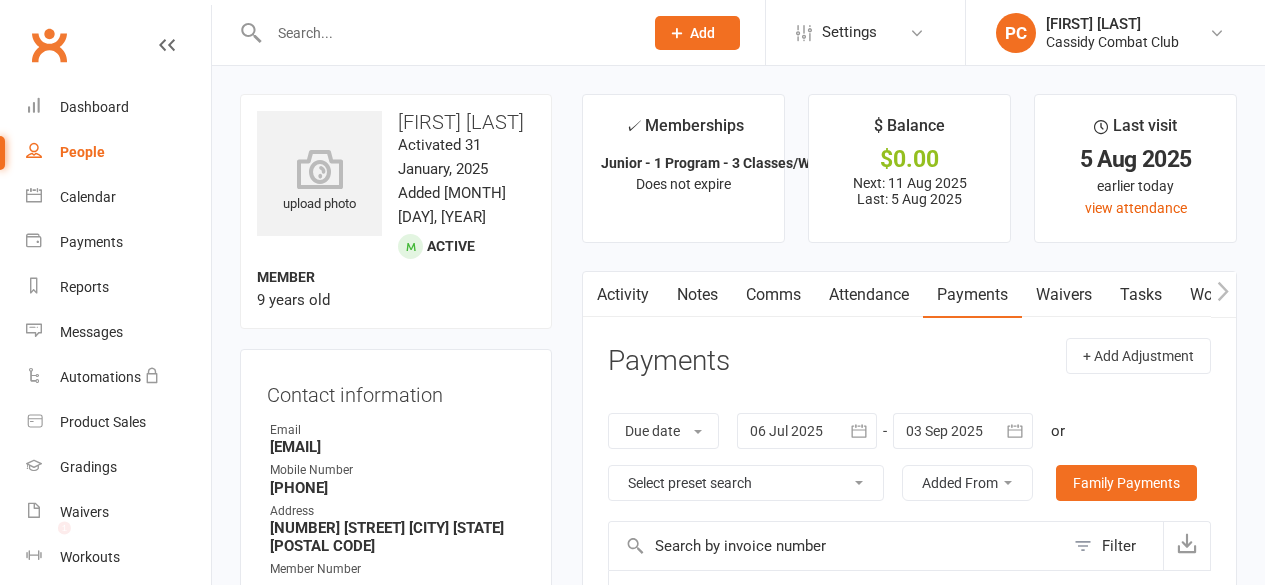 scroll, scrollTop: 0, scrollLeft: 0, axis: both 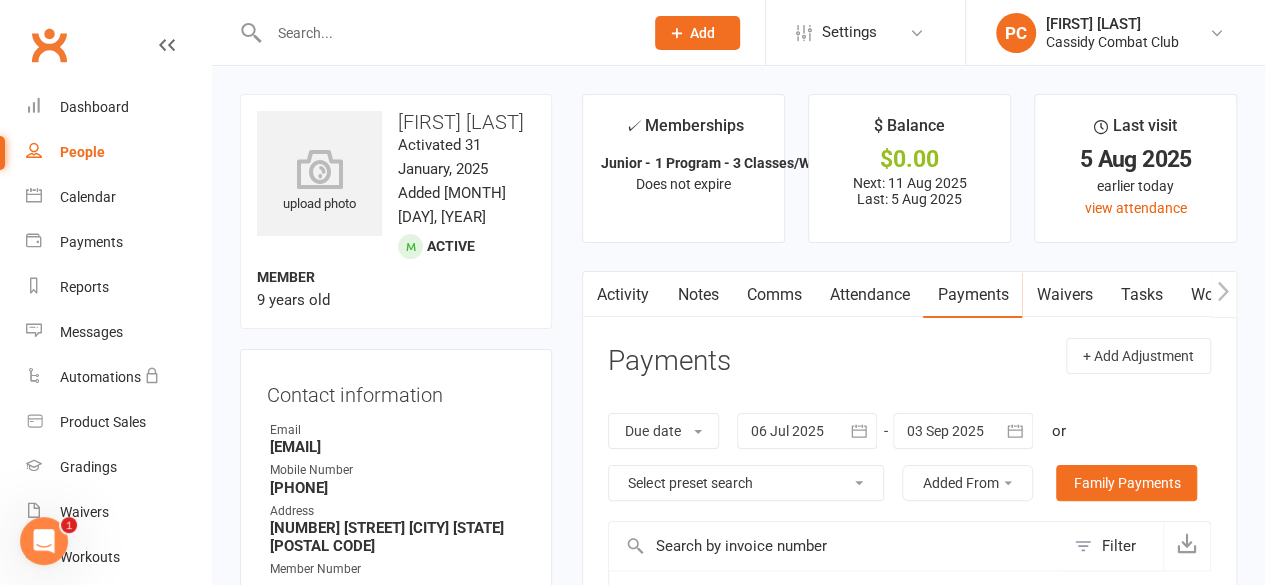 click at bounding box center [446, 33] 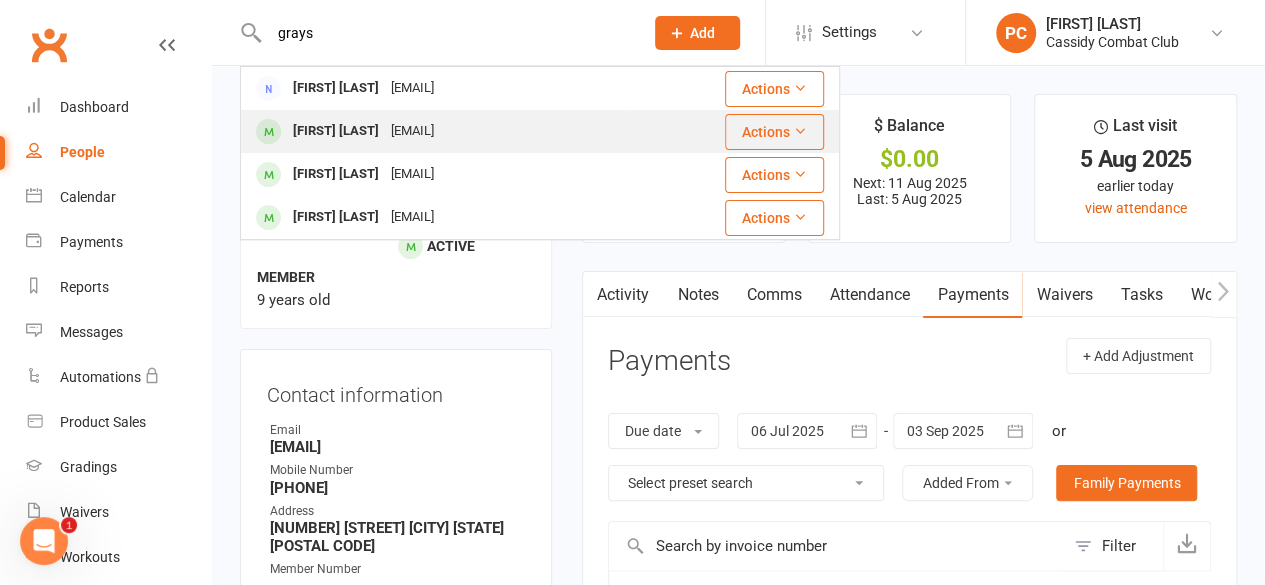 type on "grays" 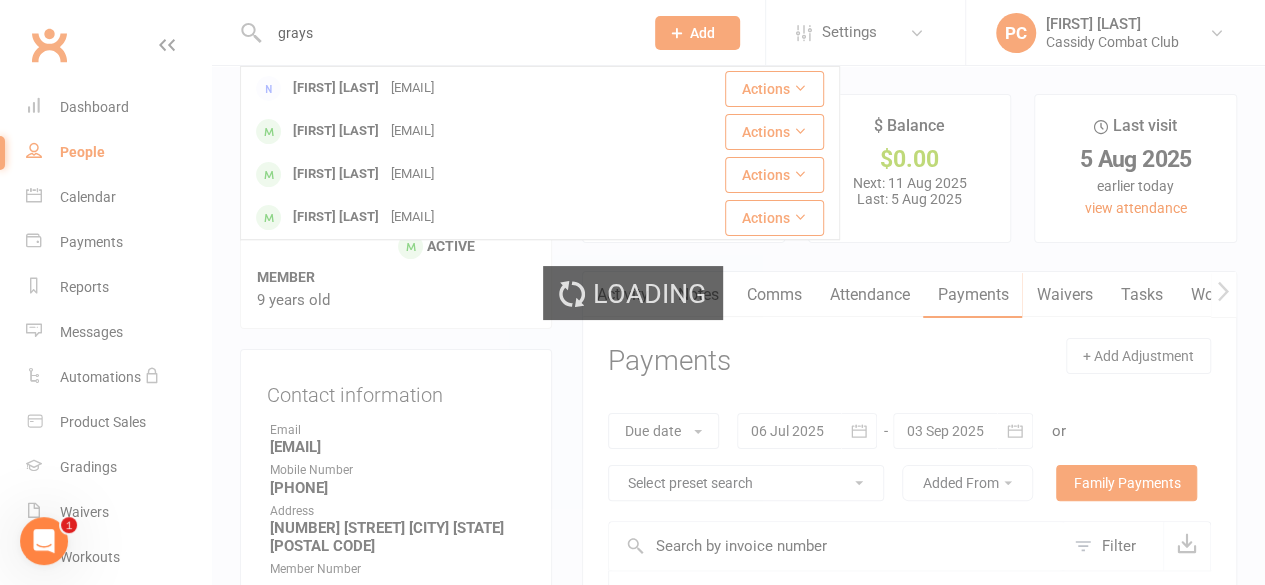 type 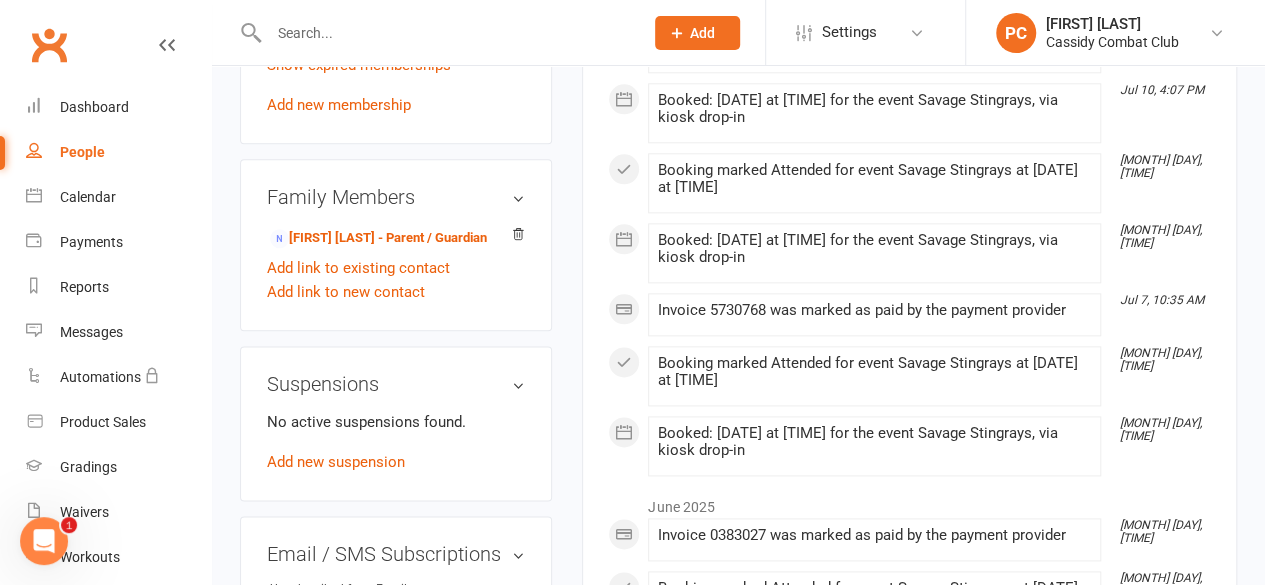 scroll, scrollTop: 1100, scrollLeft: 0, axis: vertical 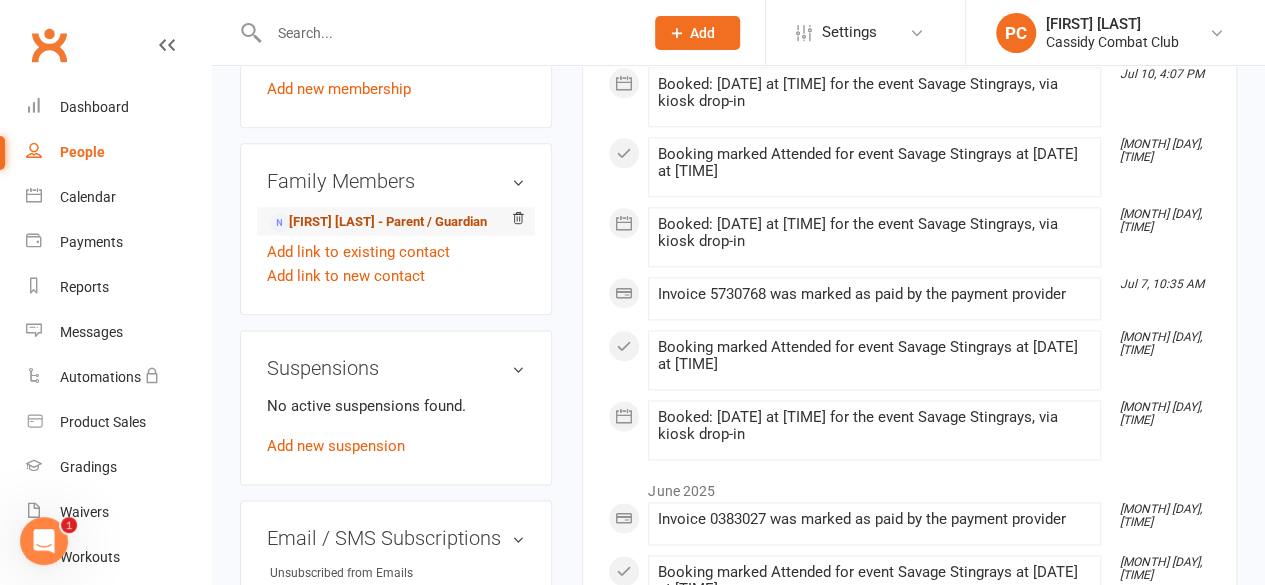 click on "[FIRST] [LAST] - Parent / Guardian" at bounding box center [378, 222] 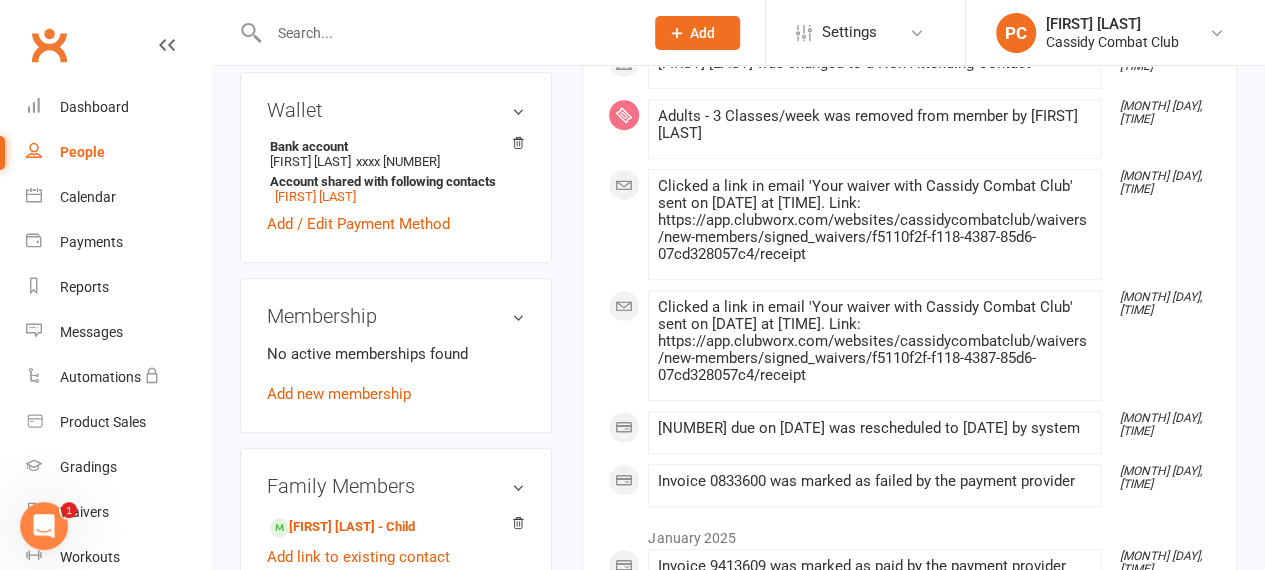 scroll, scrollTop: 700, scrollLeft: 0, axis: vertical 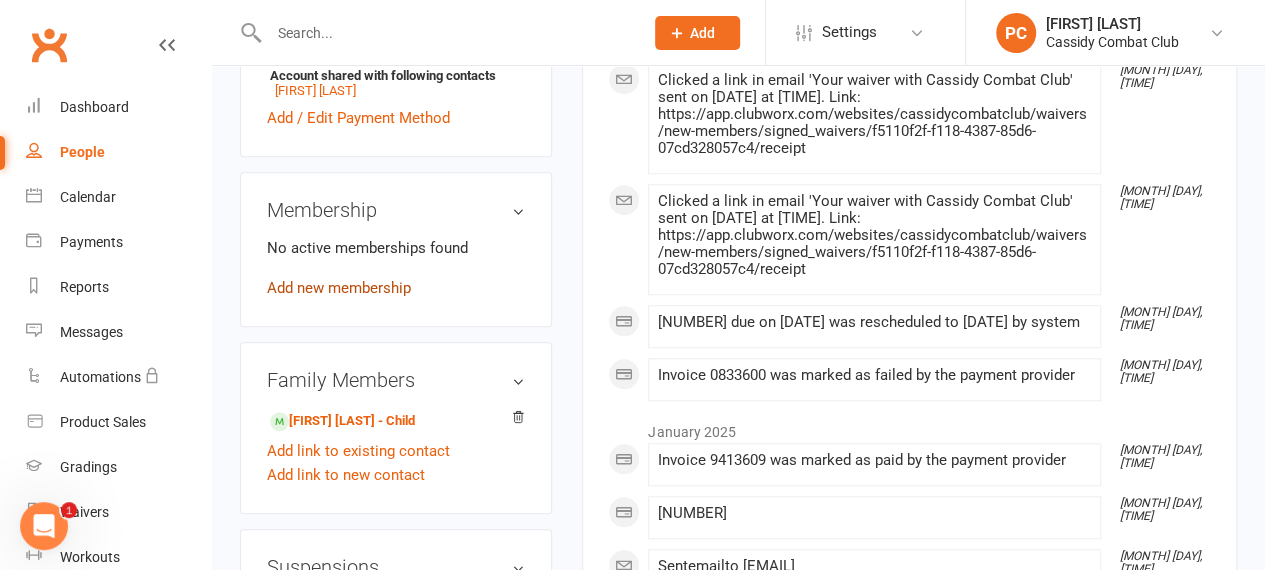 click on "Add new membership" at bounding box center (339, 288) 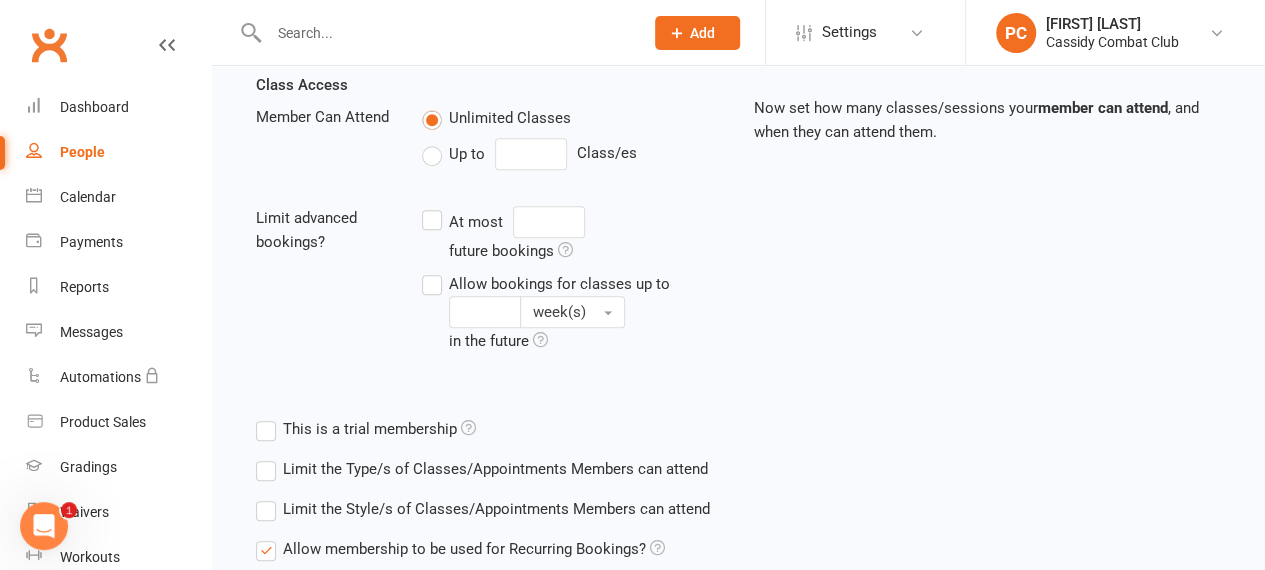 scroll, scrollTop: 0, scrollLeft: 0, axis: both 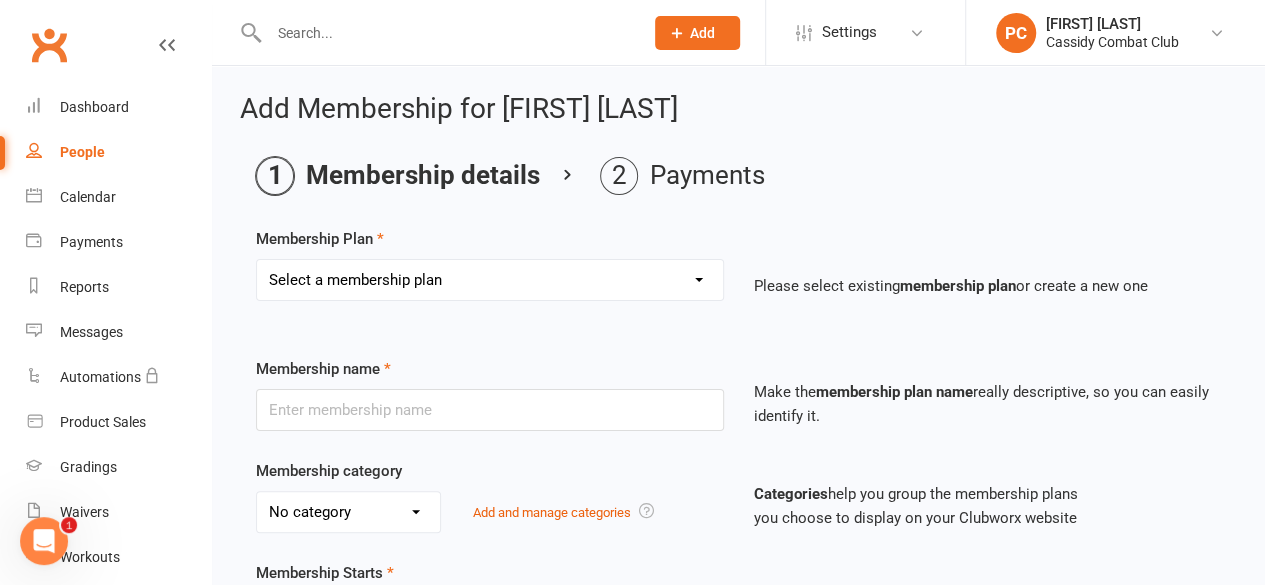 click on "Membership details Payments" at bounding box center (738, 176) 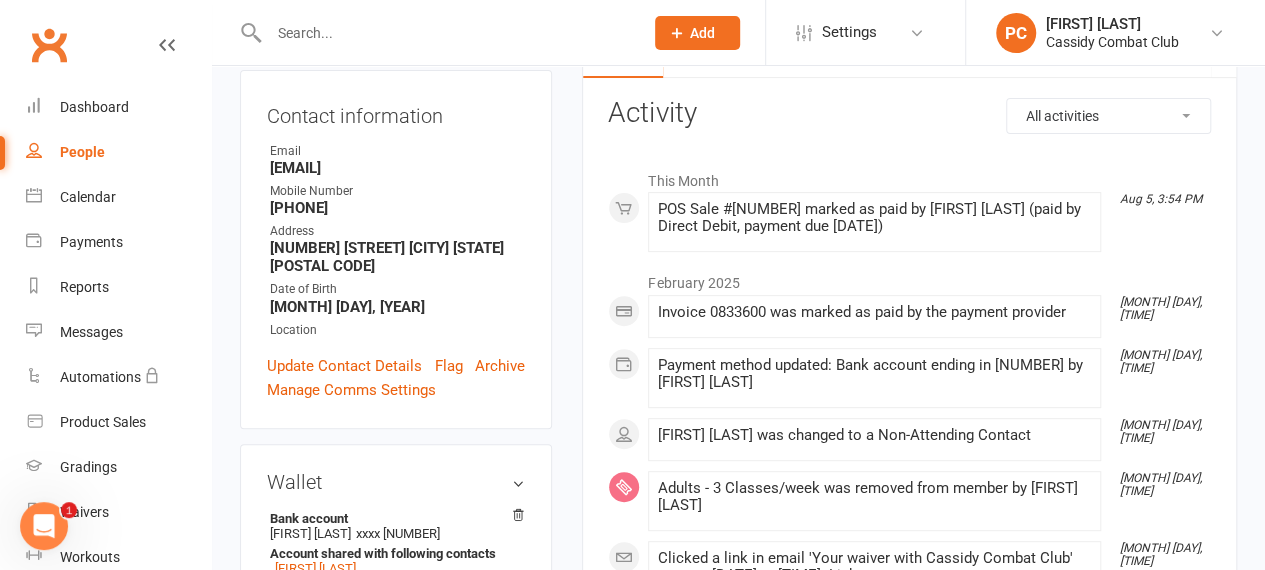 scroll, scrollTop: 100, scrollLeft: 0, axis: vertical 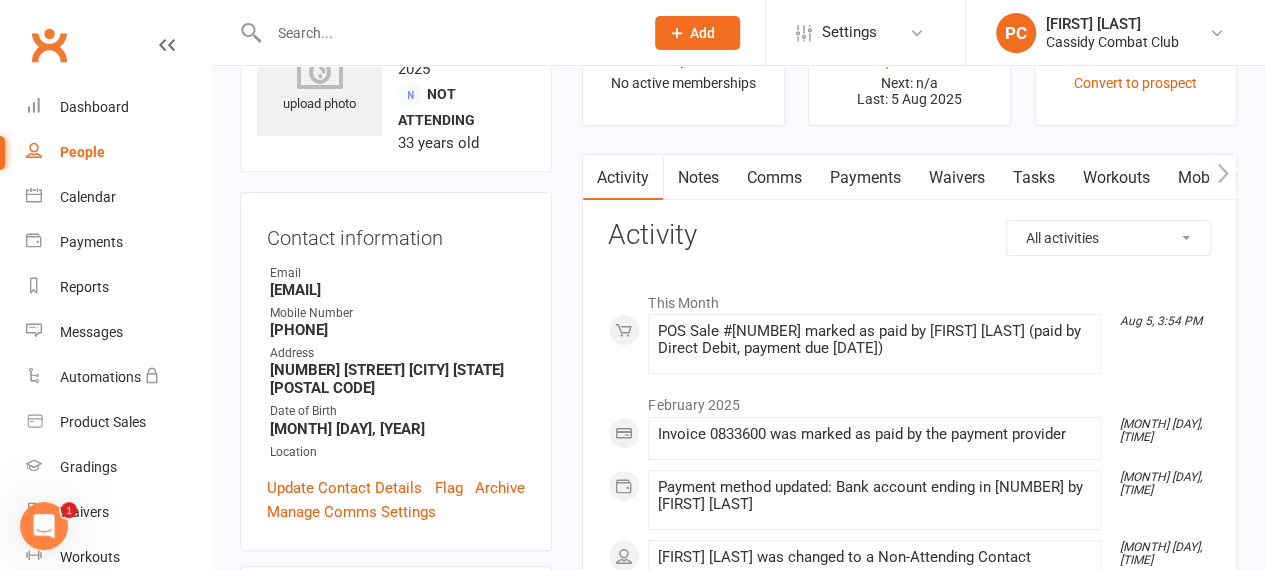 click on "Payments" at bounding box center [864, 178] 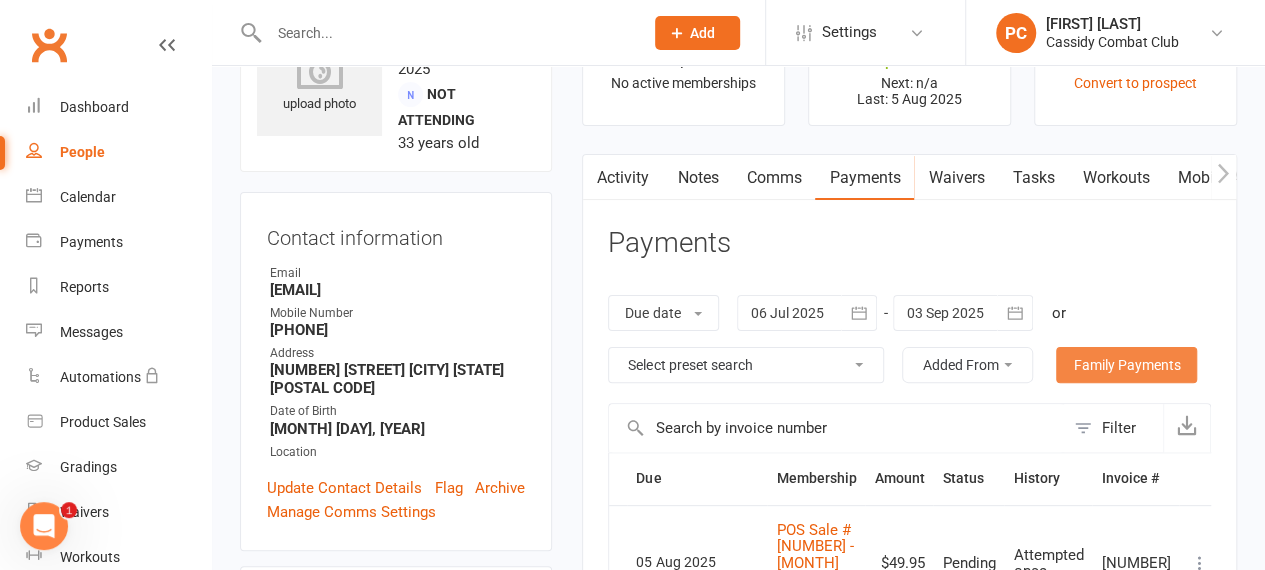 click on "Family Payments" at bounding box center [1126, 365] 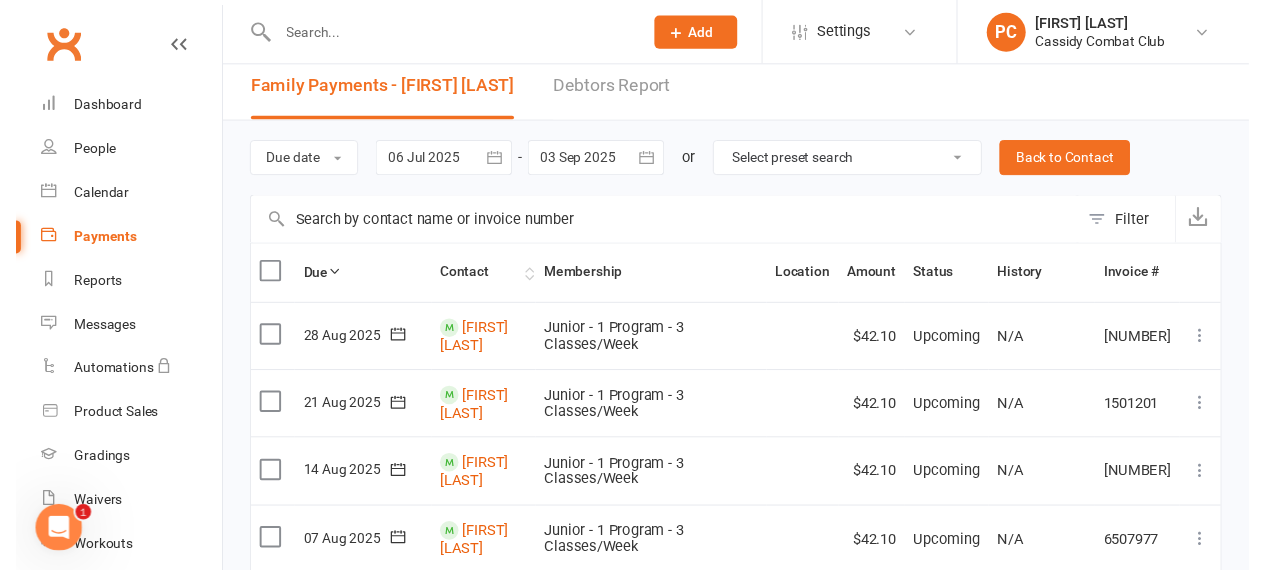 scroll, scrollTop: 0, scrollLeft: 0, axis: both 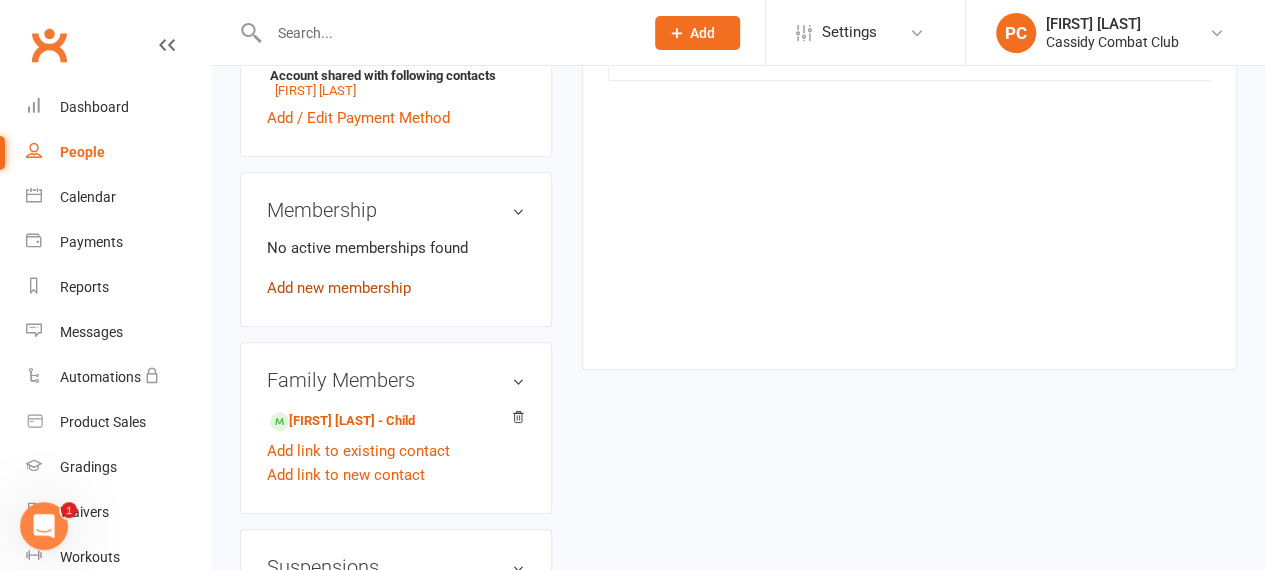 click on "Add new membership" at bounding box center [339, 288] 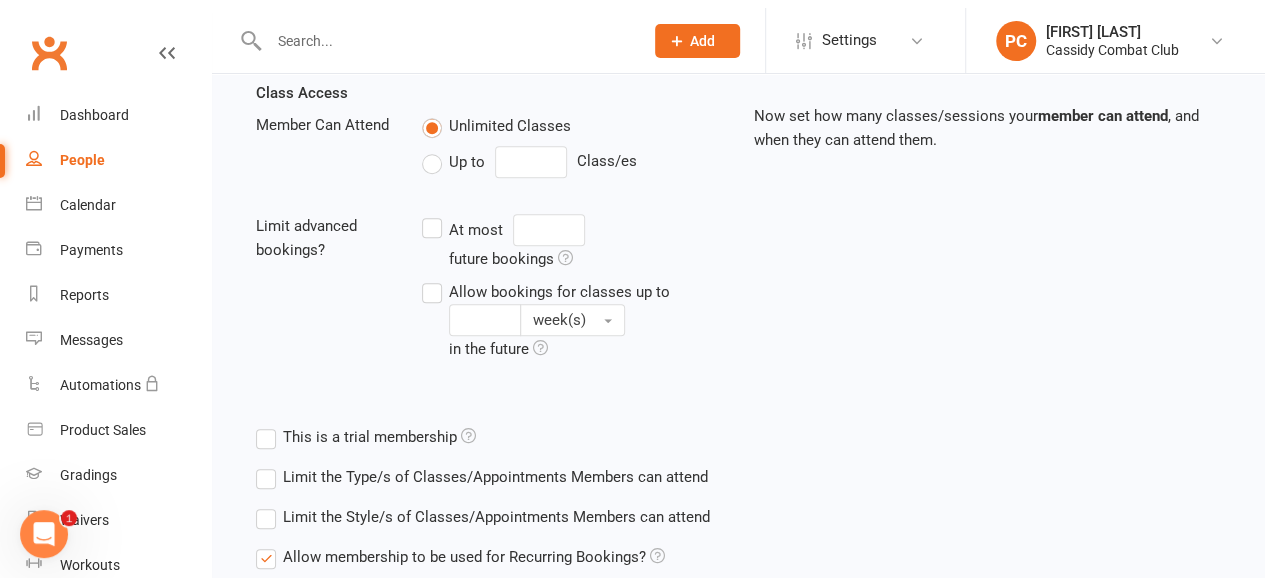 scroll, scrollTop: 0, scrollLeft: 0, axis: both 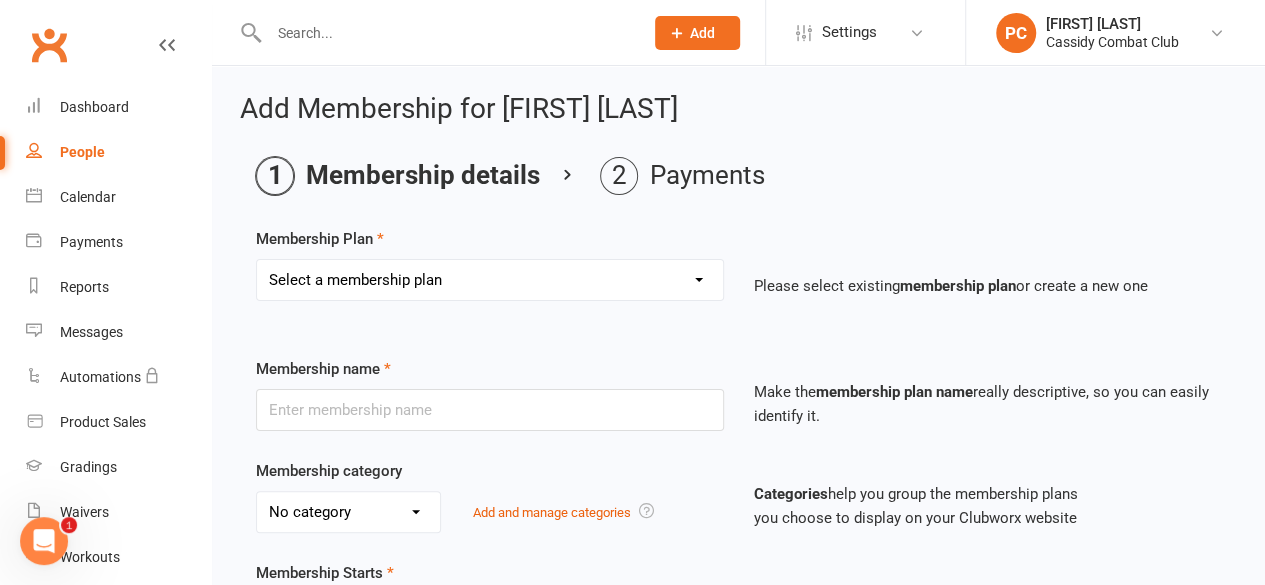click on "Select a membership plan Create new Membership Plan Junior - 1 Program - 3 Classes/Week Junior - 1 Program - Unlimited Junior - 2 Programs - 3 Days/Week Juniors - 2 Programs - Unlimited Adults - 3 Classes/week Adult - Unlimited Silly Seahorses - 1 Class Adult 10 Class Pass Casual Trial Class Silly Seahorses - 2 Class Junior 10 Class Pass Juniors Woodford - 1 Program Adults - Woodford Club Only Adult 10 Class Pass - Woodford Adults - 3 Classes/week - FN Adult - Unlimited - FN Junior - 1 Program - 3 Classes/Week - FN Junior - 1 Program - Unlimited - FN Junior - 2 Programs - 3 Days/Week - FN Juniors - 2 Programs - Unlimited - FN Silly Seahorses - 1 Class - FN Silly Seahorses - 2 Class - FN Couch 2 Cage - Weekly Couch 2 Cage - Monthly Juniors Woodford - 2 Programs" at bounding box center (490, 280) 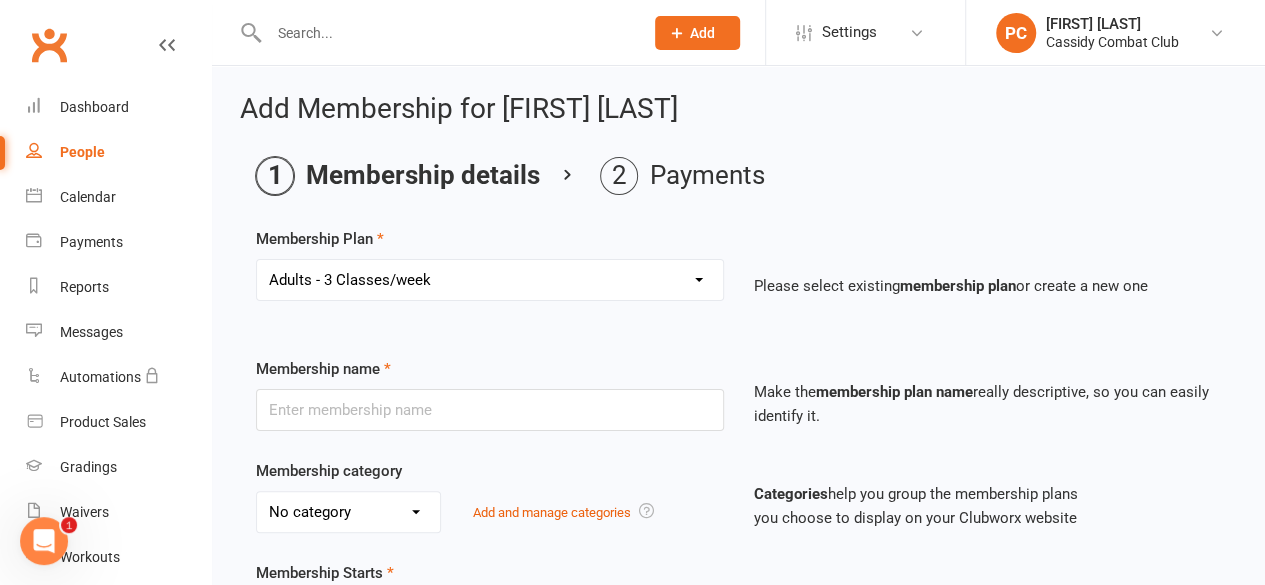 click on "Select a membership plan Create new Membership Plan Junior - 1 Program - 3 Classes/Week Junior - 1 Program - Unlimited Junior - 2 Programs - 3 Days/Week Juniors - 2 Programs - Unlimited Adults - 3 Classes/week Adult - Unlimited Silly Seahorses - 1 Class Adult 10 Class Pass Casual Trial Class Silly Seahorses - 2 Class Junior 10 Class Pass Juniors Woodford - 1 Program Adults - Woodford Club Only Adult 10 Class Pass - Woodford Adults - 3 Classes/week - FN Adult - Unlimited - FN Junior - 1 Program - 3 Classes/Week - FN Junior - 1 Program - Unlimited - FN Junior - 2 Programs - 3 Days/Week - FN Juniors - 2 Programs - Unlimited - FN Silly Seahorses - 1 Class - FN Silly Seahorses - 2 Class - FN Couch 2 Cage - Weekly Couch 2 Cage - Monthly Juniors Woodford - 2 Programs" at bounding box center [490, 280] 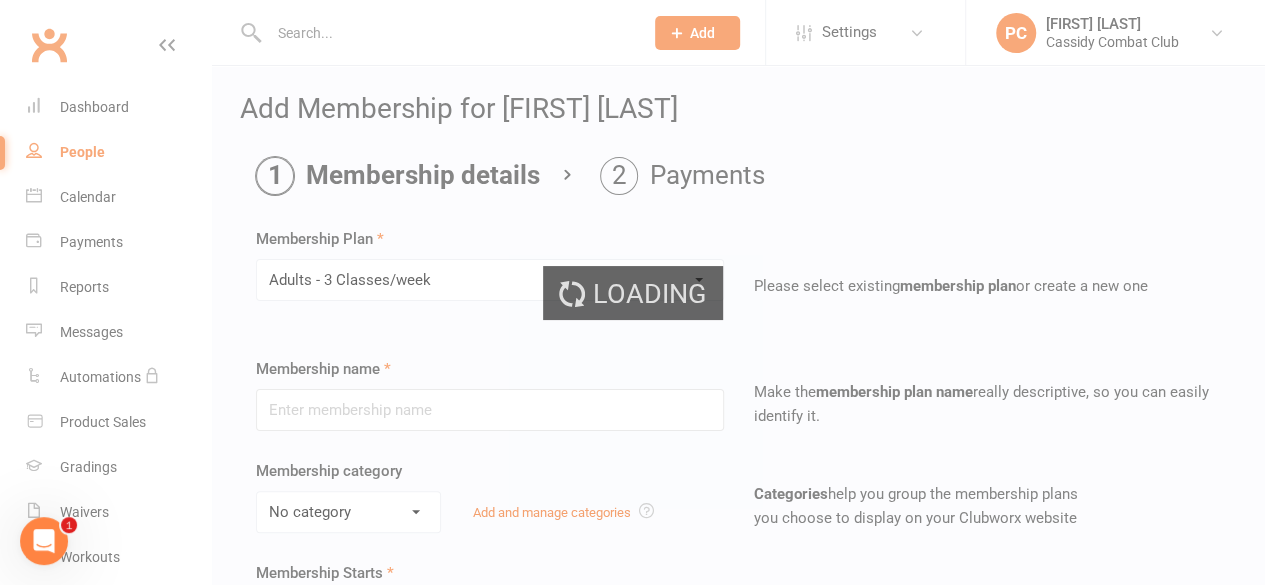 type on "Adults - 3 Classes/week" 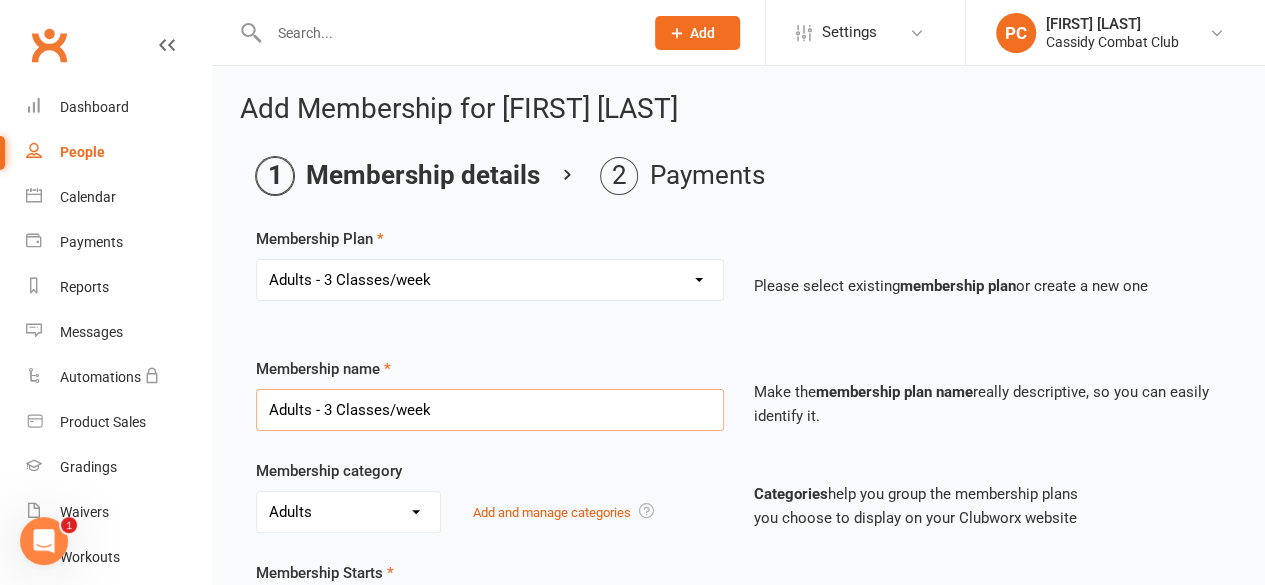 click on "Adults - 3 Classes/week" at bounding box center [490, 410] 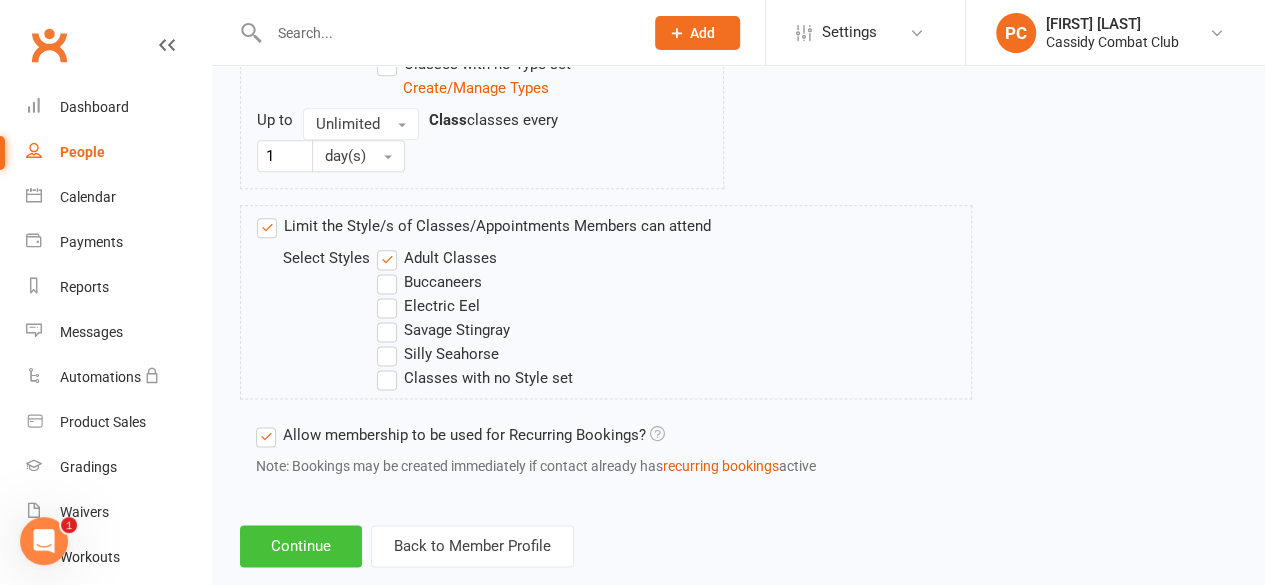 scroll, scrollTop: 1191, scrollLeft: 0, axis: vertical 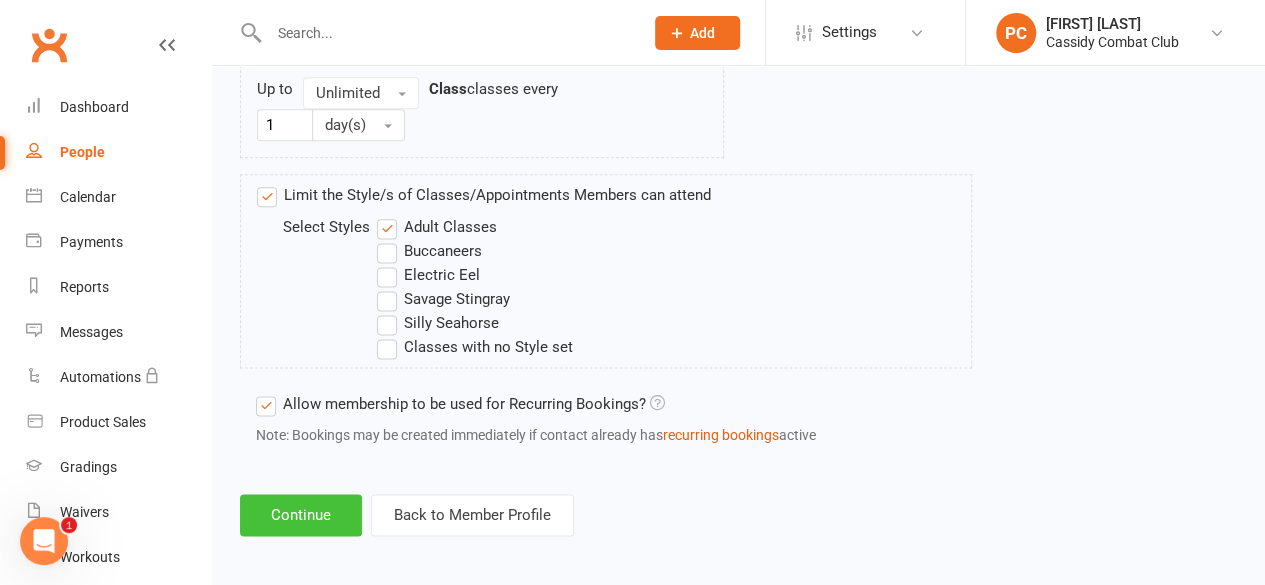 click on "Continue" at bounding box center [301, 515] 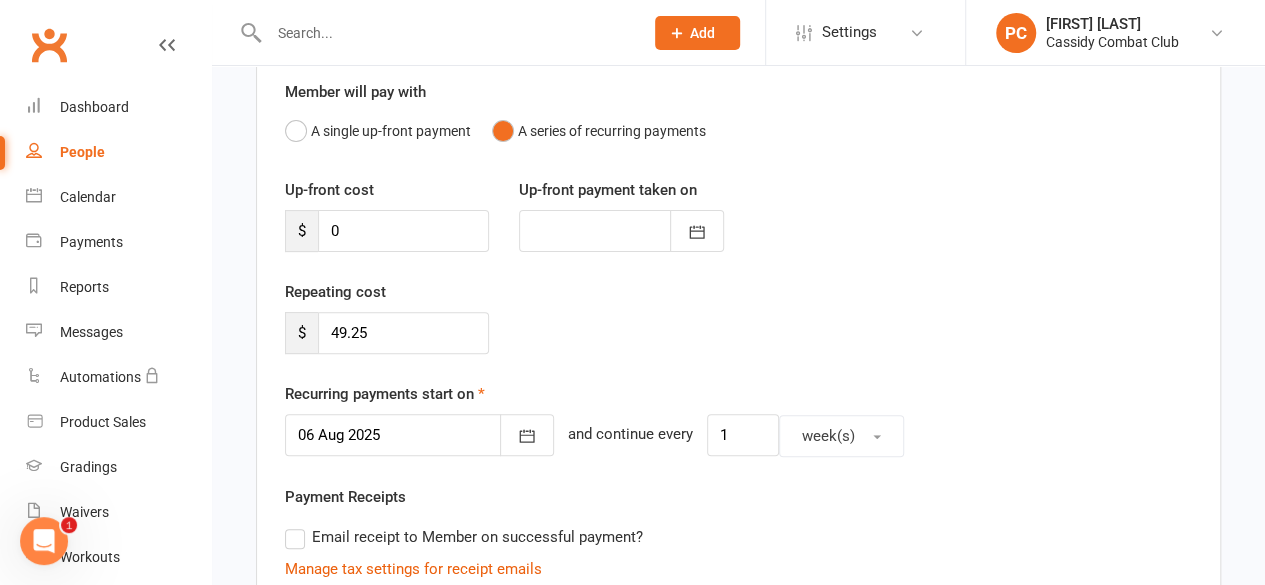 scroll, scrollTop: 200, scrollLeft: 0, axis: vertical 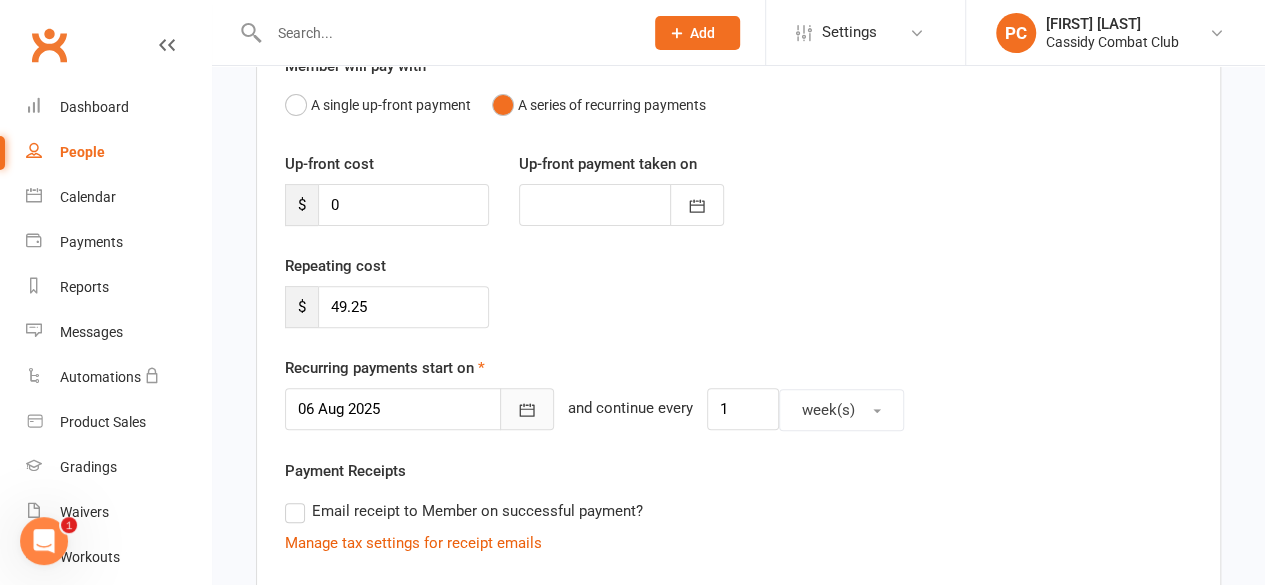 click 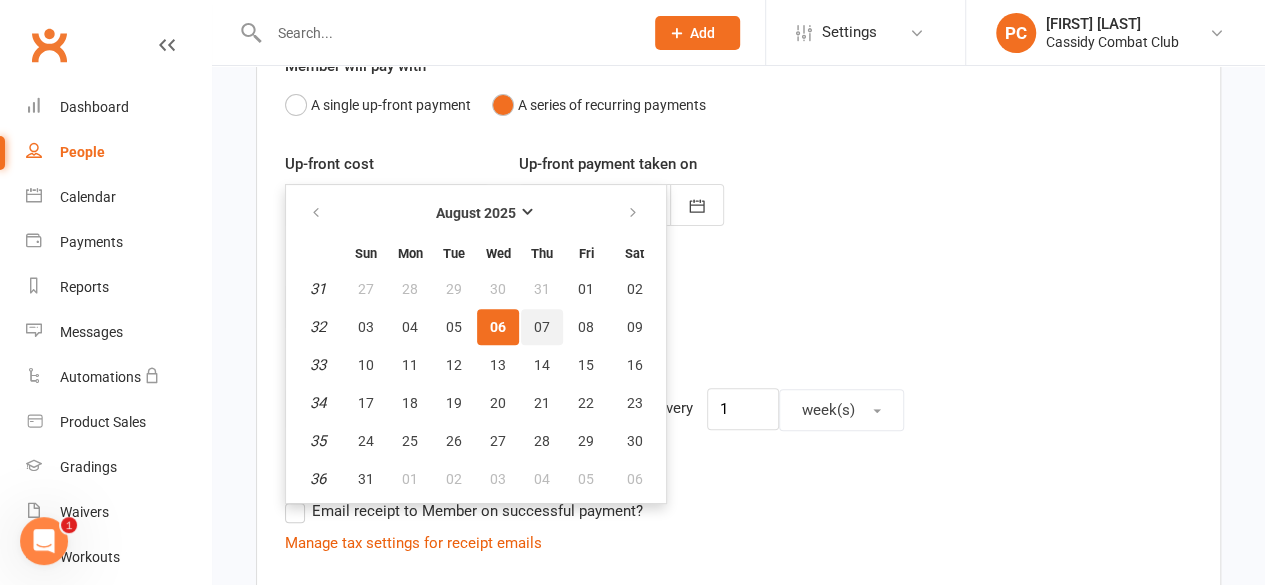 click on "07" at bounding box center [542, 327] 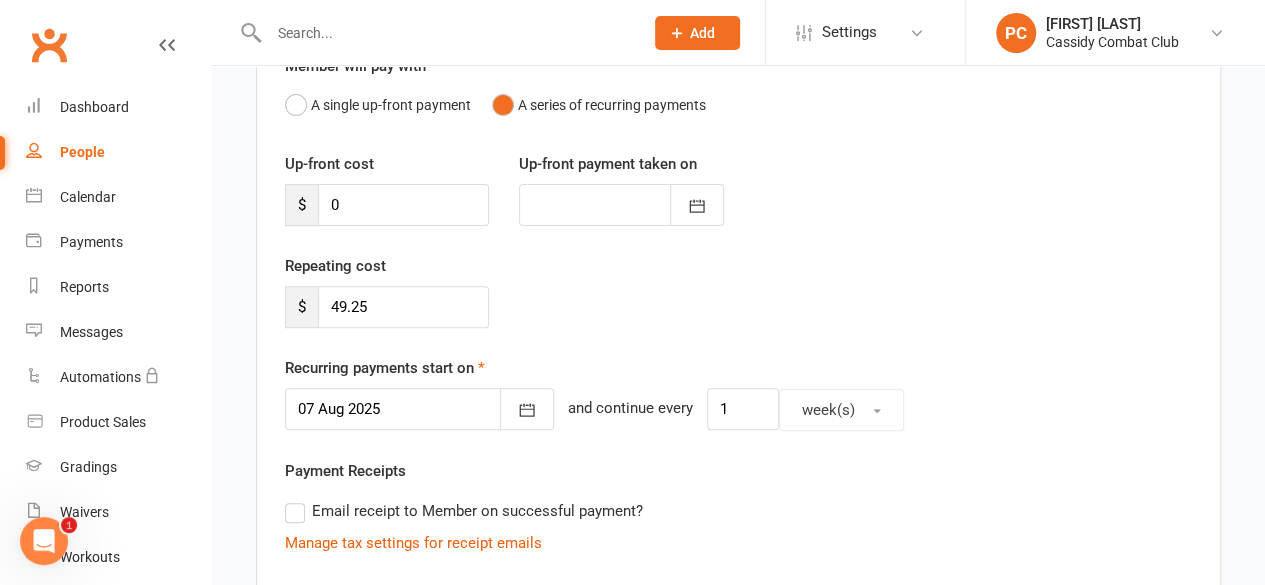 click on "Repeating cost  $ 49.25" at bounding box center [738, 305] 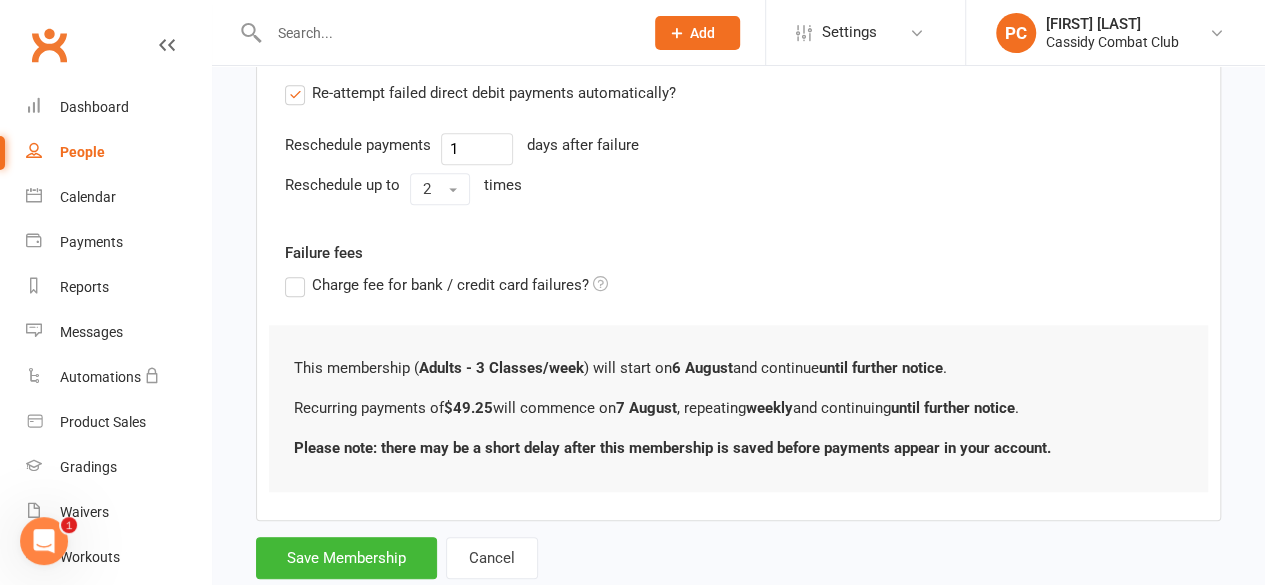 scroll, scrollTop: 784, scrollLeft: 0, axis: vertical 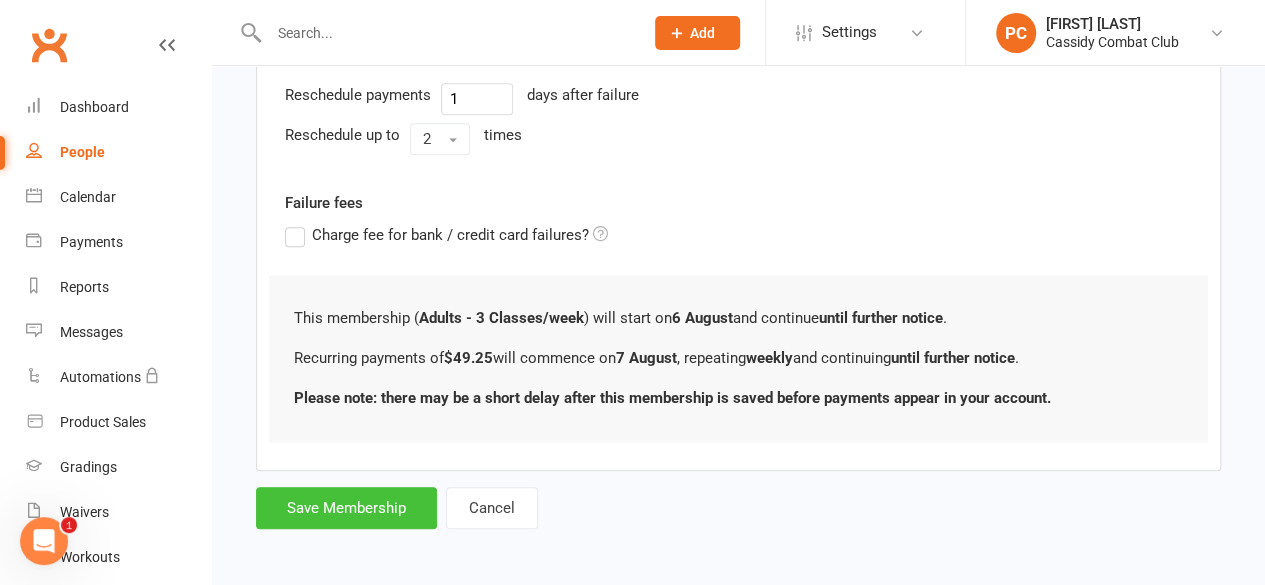 click on "Save Membership" at bounding box center (346, 508) 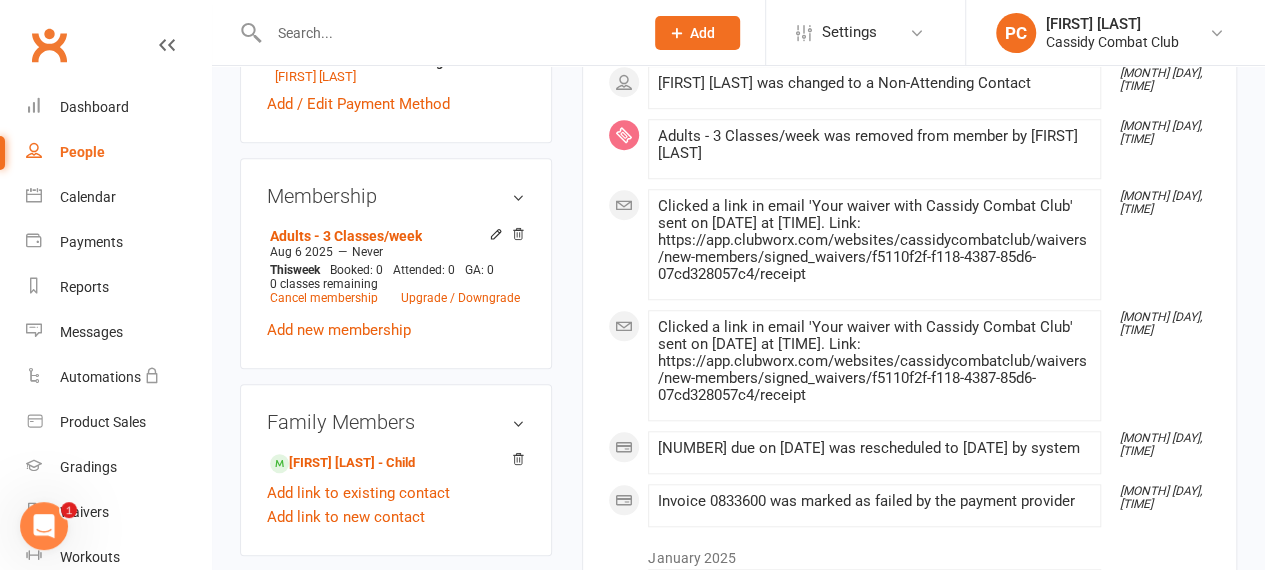 scroll, scrollTop: 800, scrollLeft: 0, axis: vertical 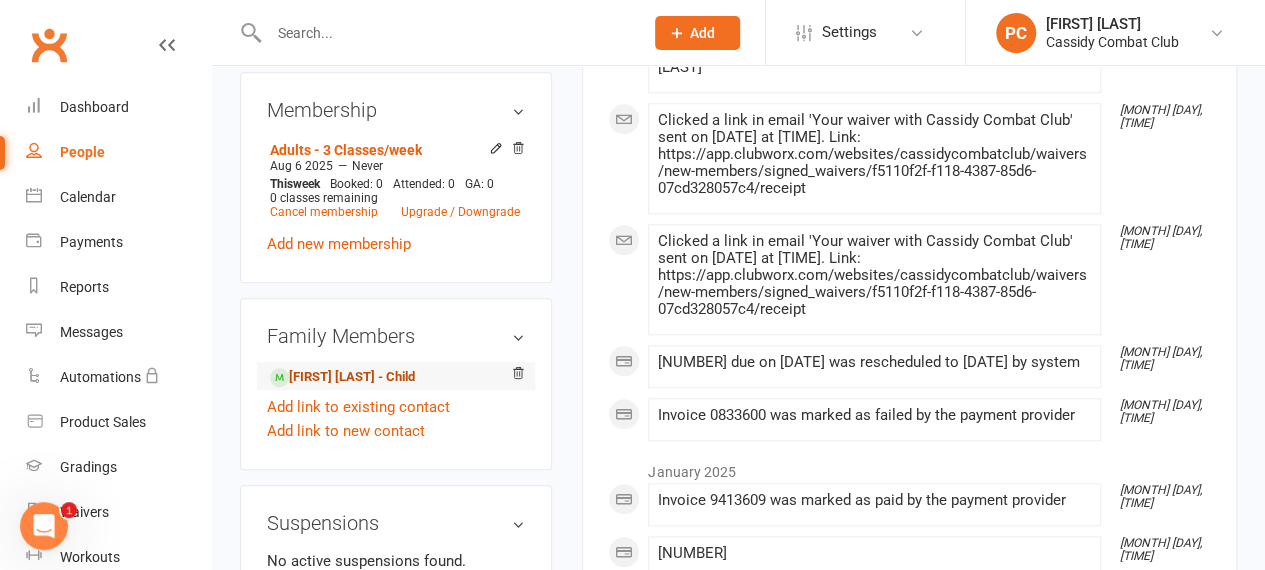 click on "[FIRST] [LAST] - Child" at bounding box center (342, 377) 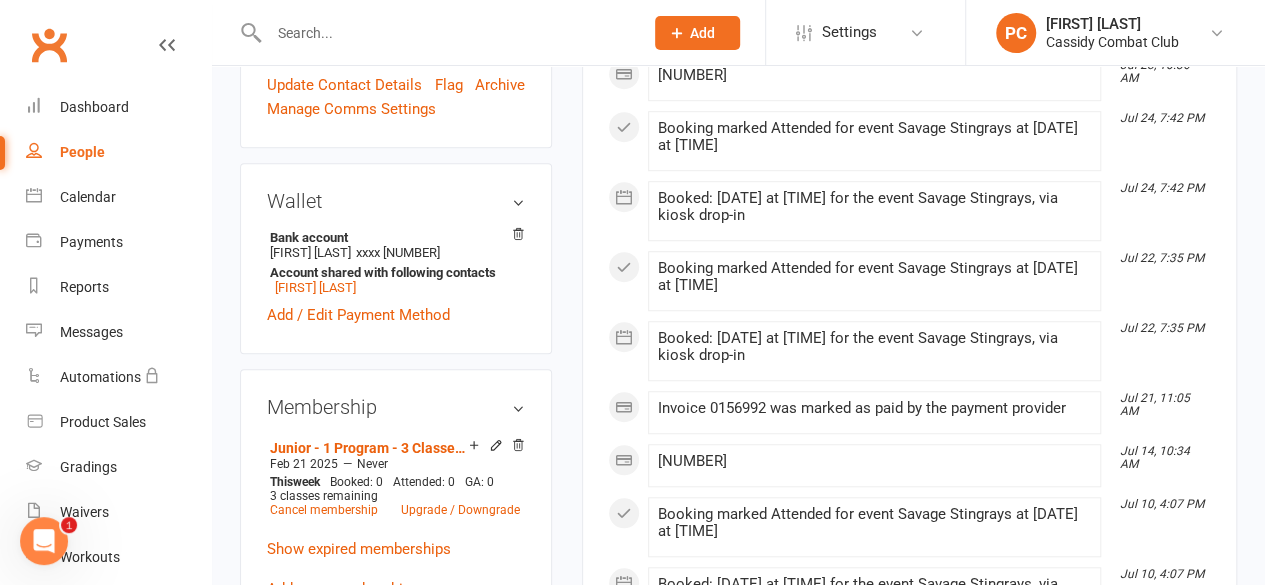 scroll, scrollTop: 700, scrollLeft: 0, axis: vertical 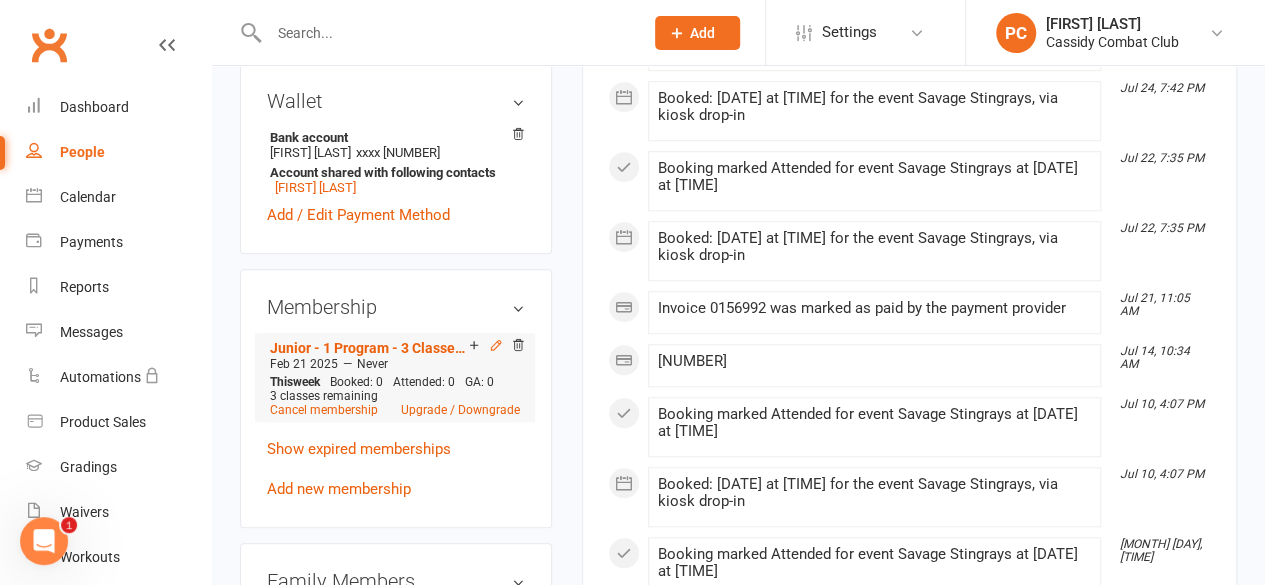 click 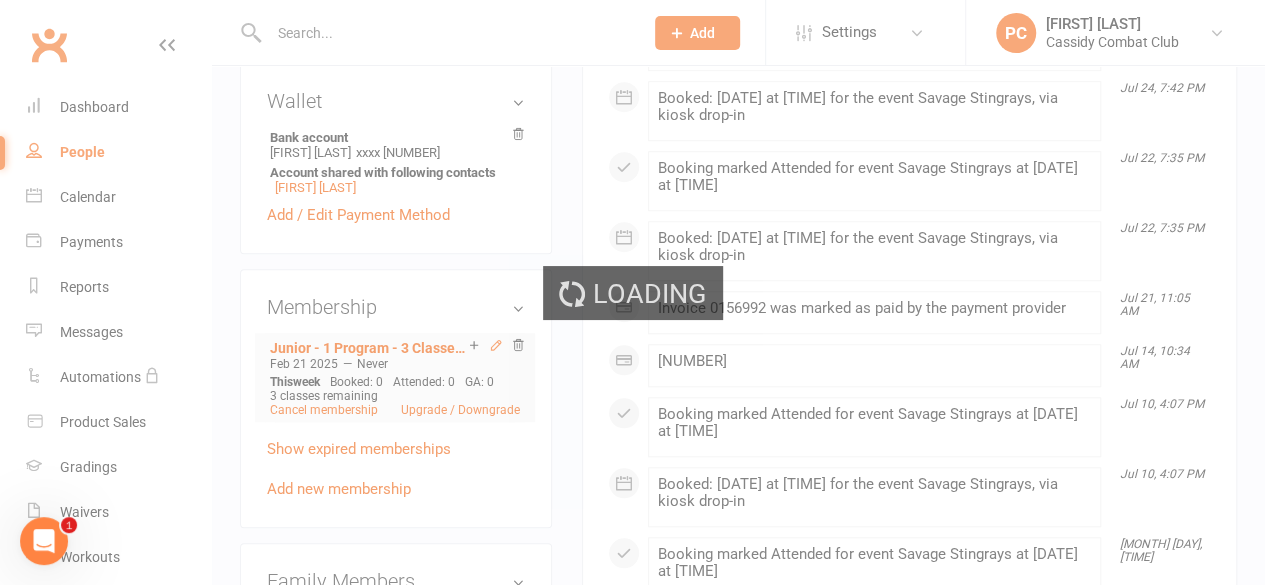 scroll, scrollTop: 0, scrollLeft: 0, axis: both 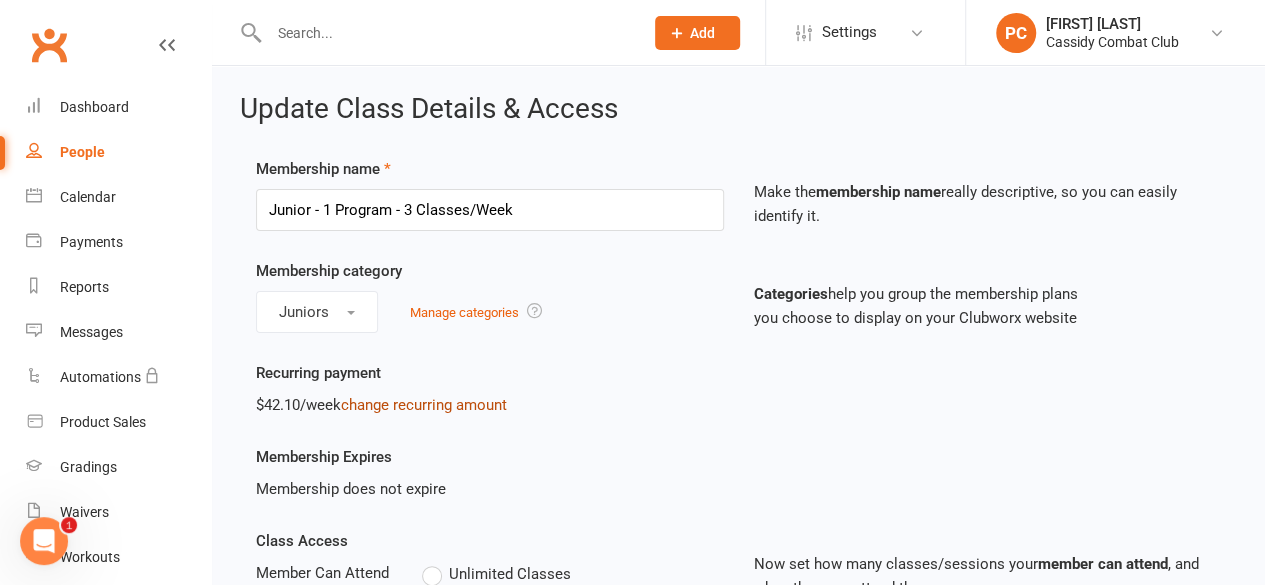 click on "change recurring amount" at bounding box center [424, 405] 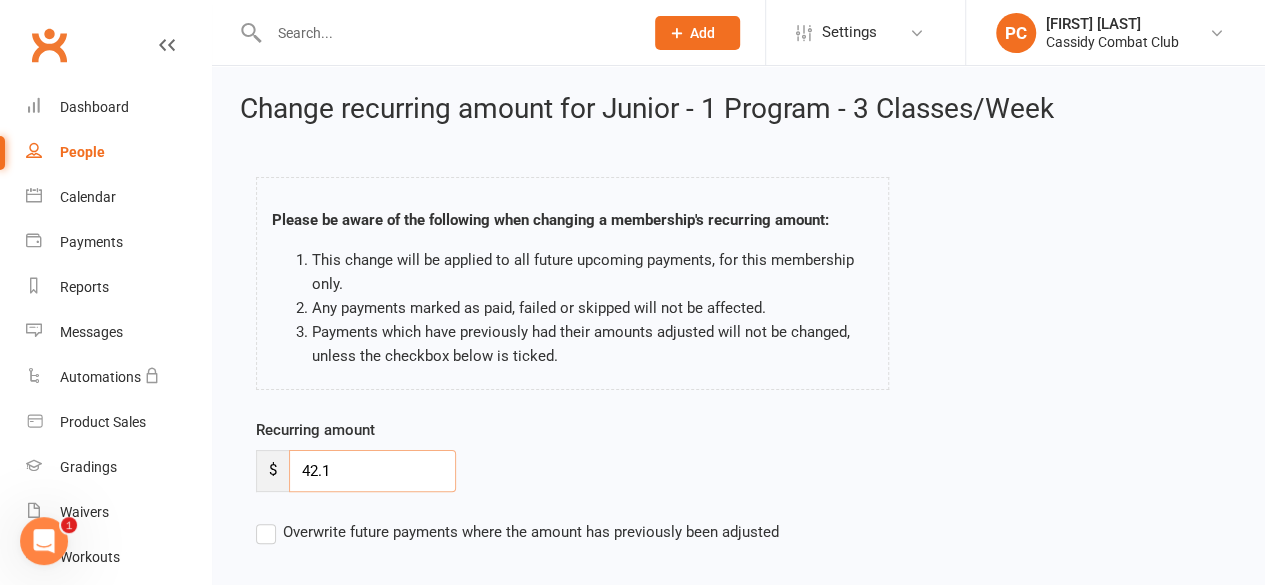 drag, startPoint x: 333, startPoint y: 471, endPoint x: 296, endPoint y: 473, distance: 37.054016 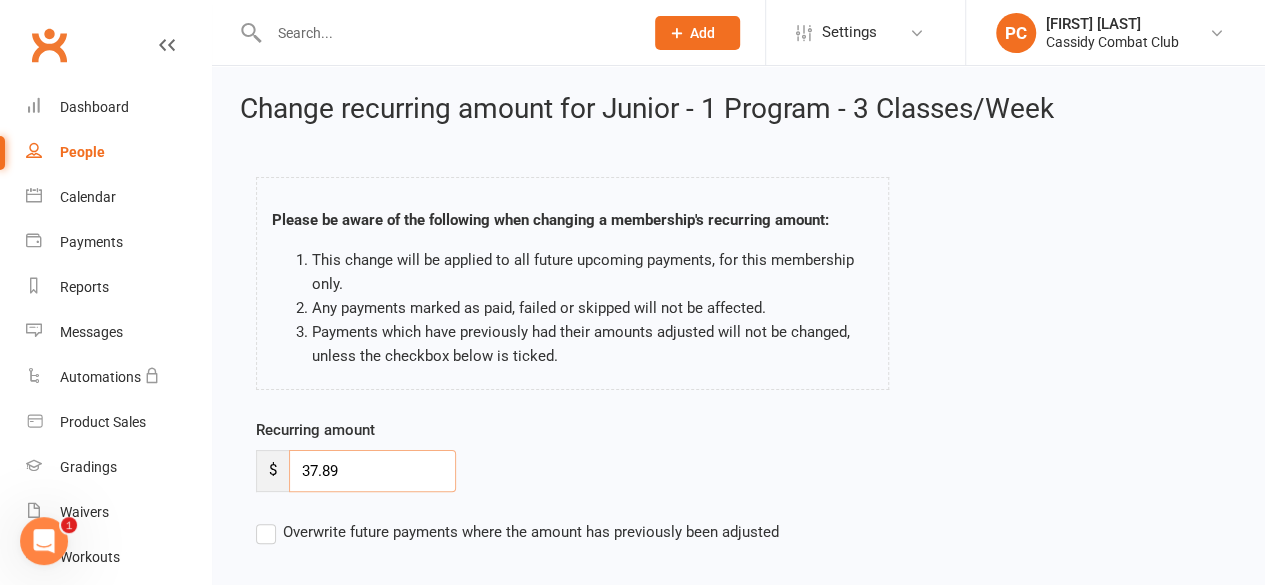 type on "37.89" 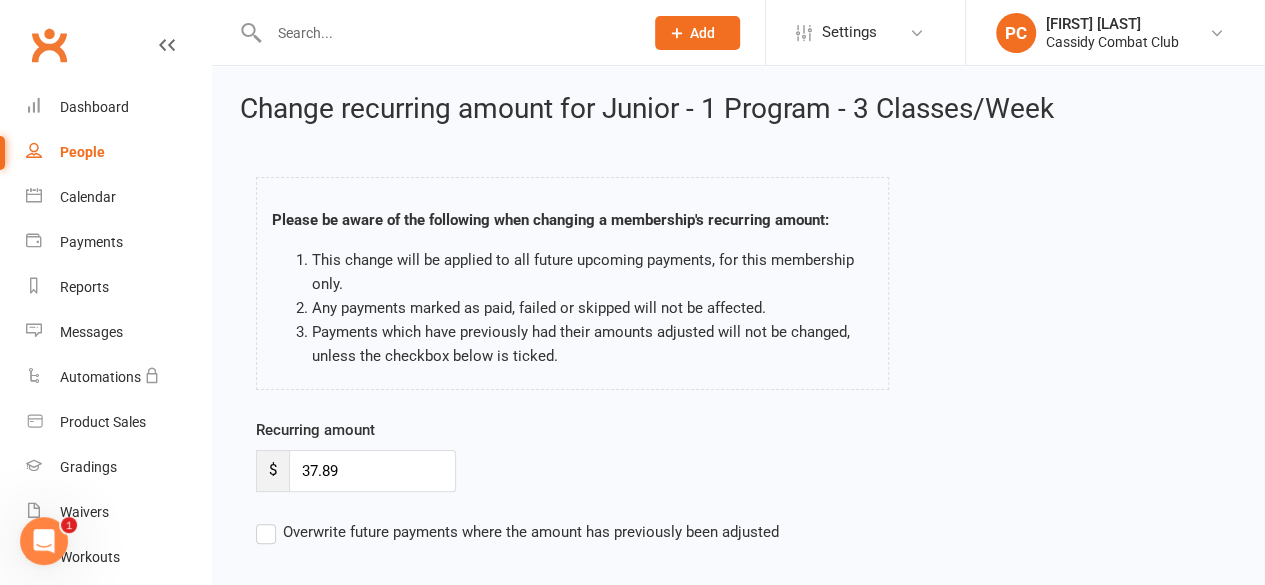 click on "Recurring amount $ [NUMBER]" at bounding box center (614, 455) 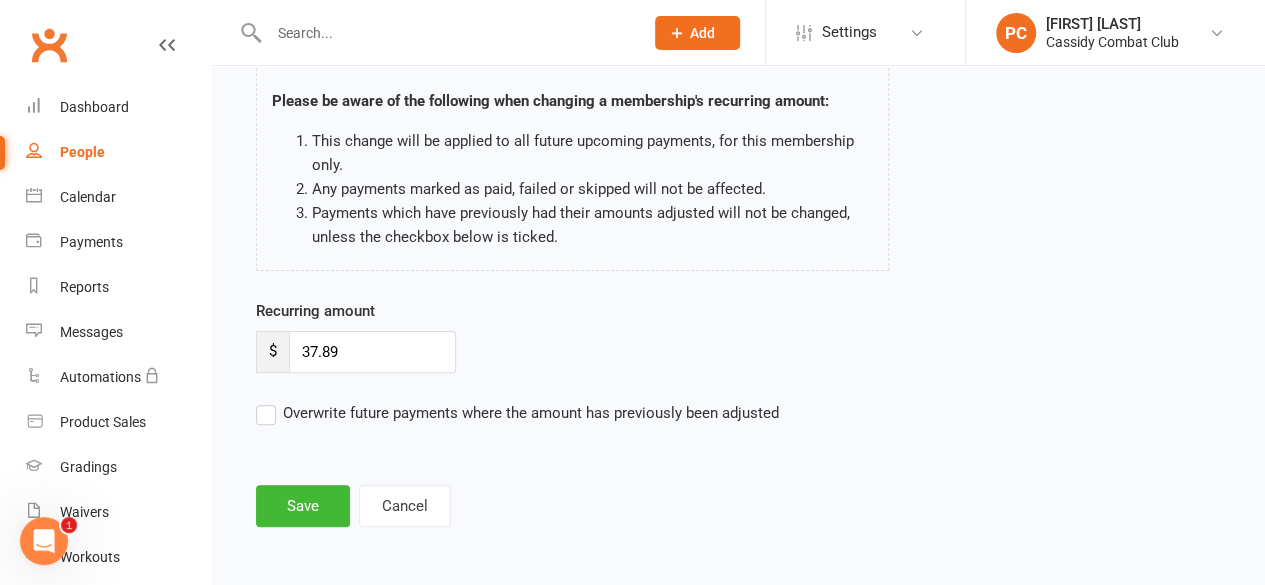 click on "Overwrite future payments where the amount has previously been adjusted" at bounding box center (517, 413) 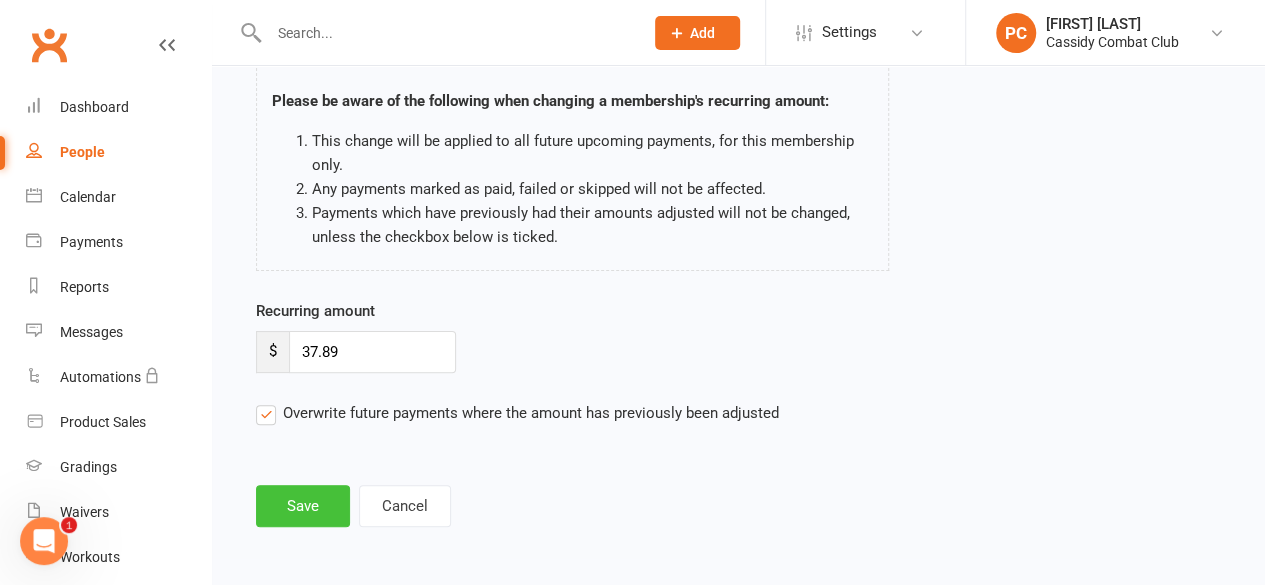 click on "Save" at bounding box center (303, 506) 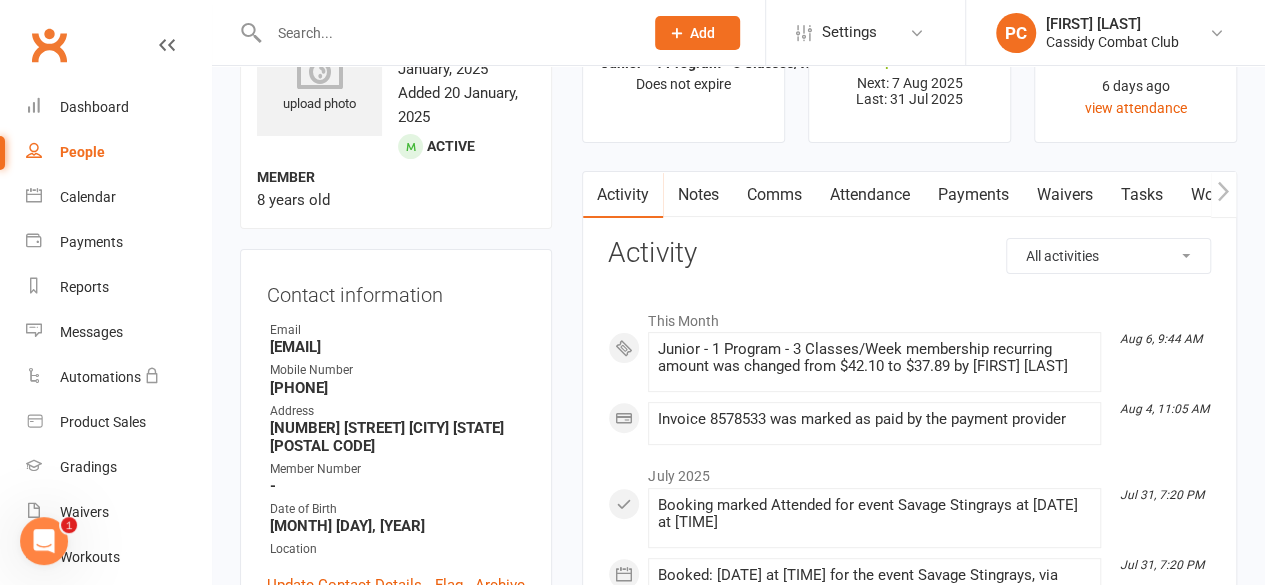scroll, scrollTop: 0, scrollLeft: 0, axis: both 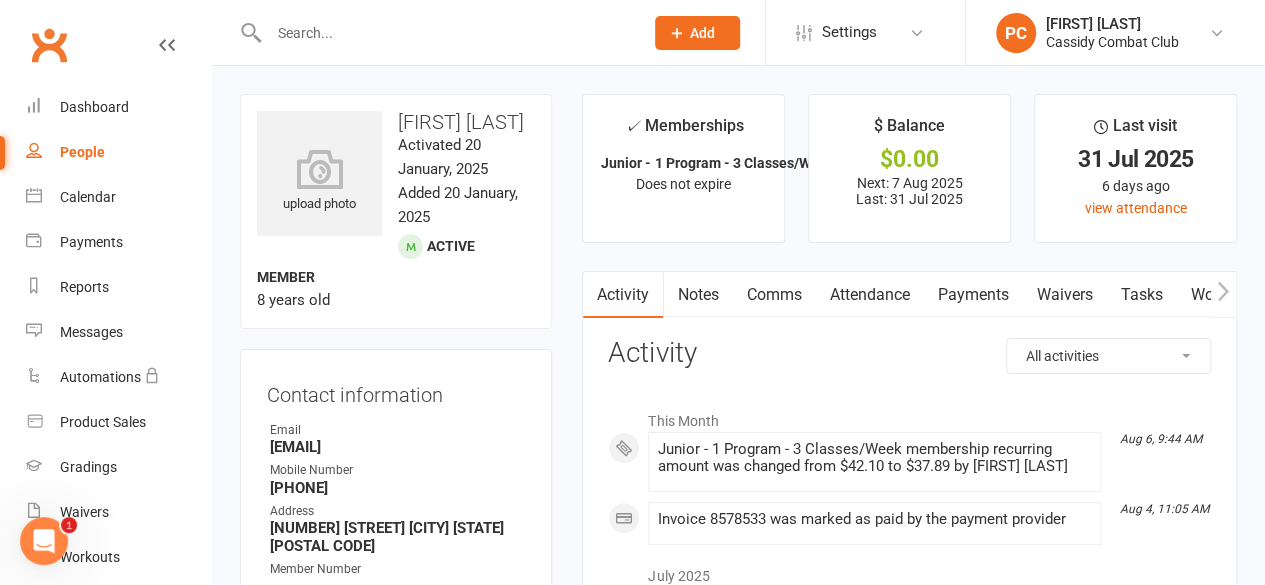 click on "Payments" at bounding box center (972, 295) 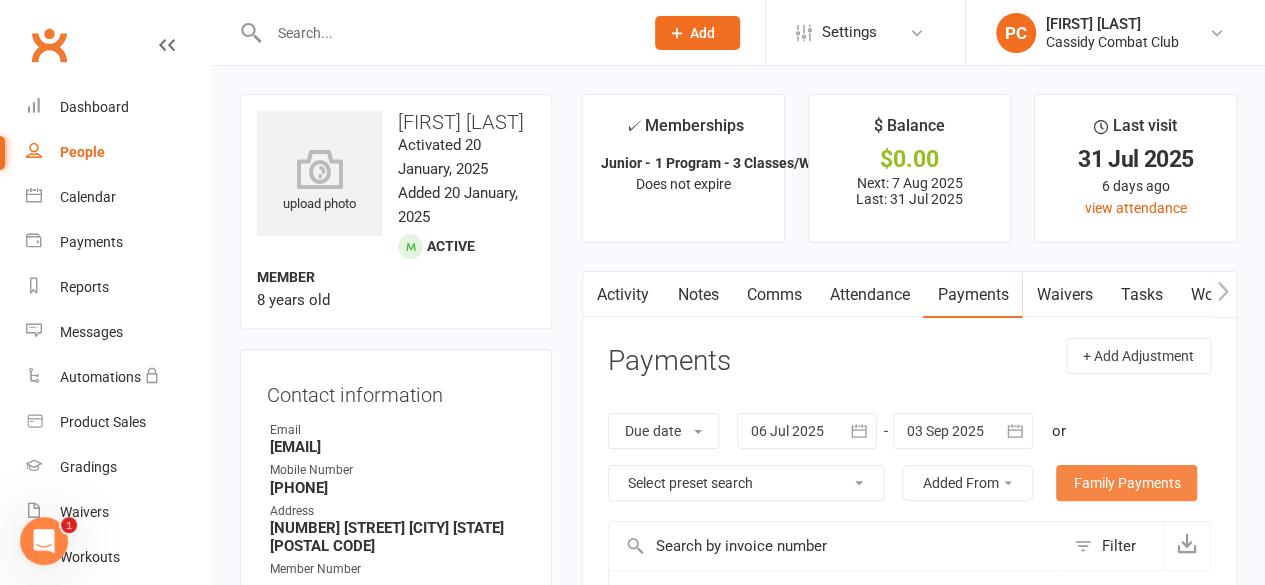 click on "Family Payments" at bounding box center [1126, 483] 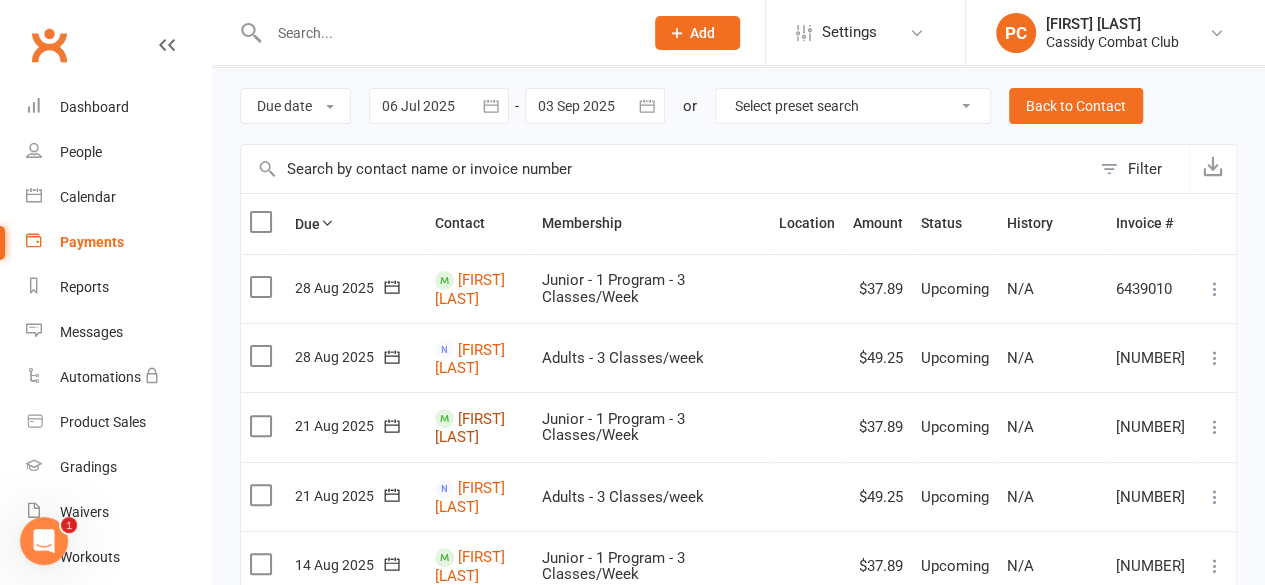 scroll, scrollTop: 100, scrollLeft: 0, axis: vertical 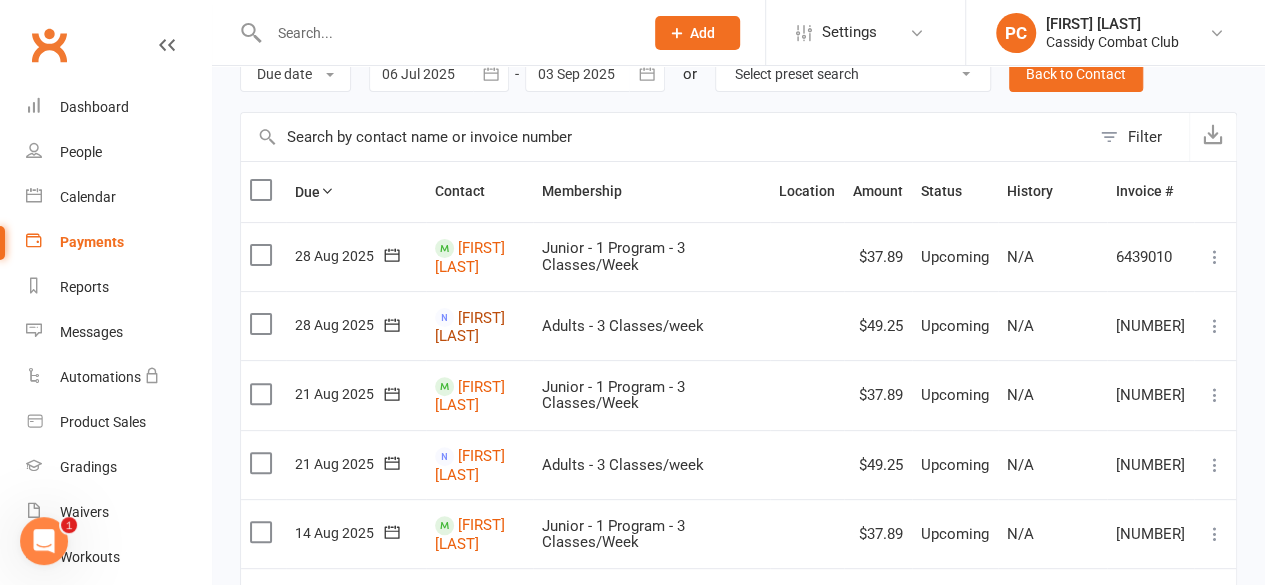 click on "[FIRST] [LAST]" at bounding box center [470, 326] 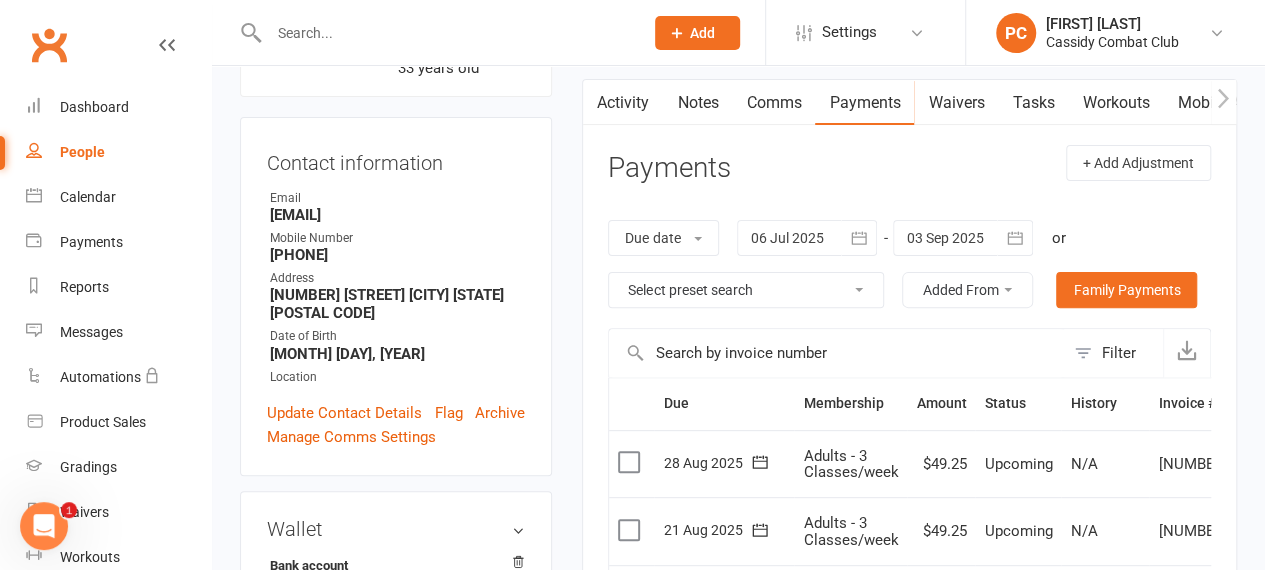 scroll, scrollTop: 0, scrollLeft: 0, axis: both 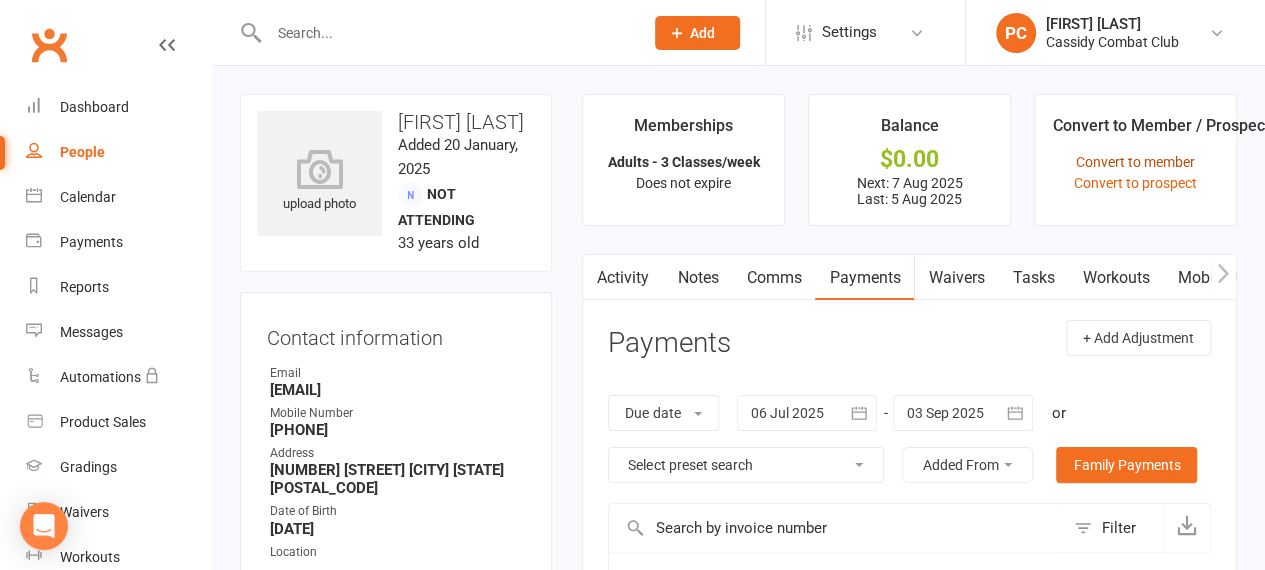 click on "Convert to member" at bounding box center (1135, 162) 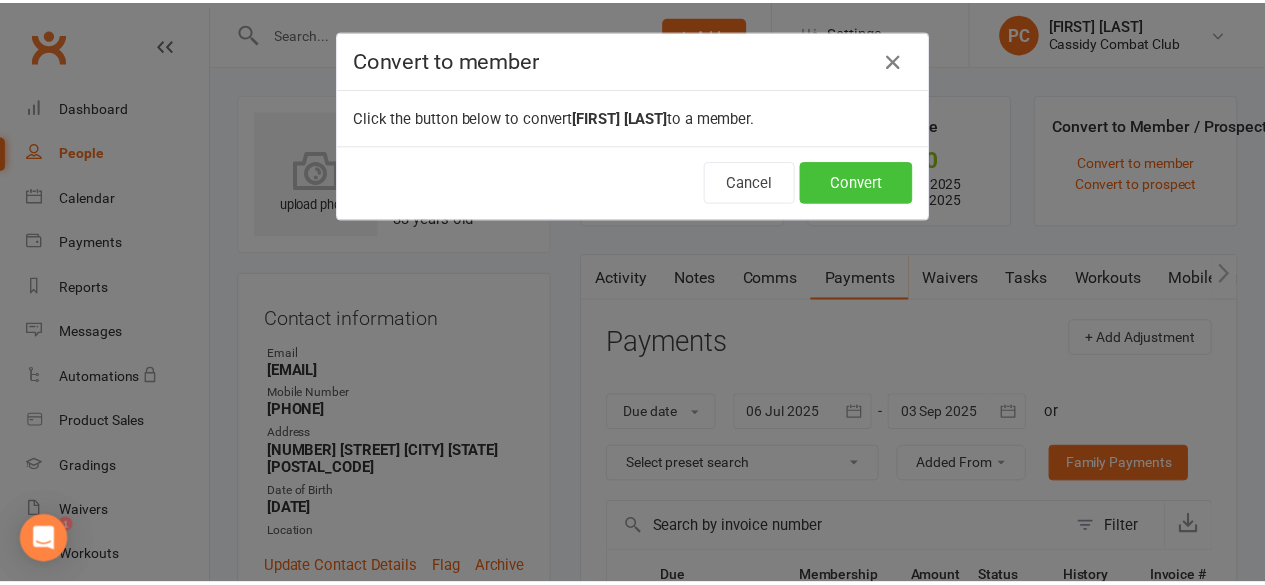 scroll, scrollTop: 0, scrollLeft: 0, axis: both 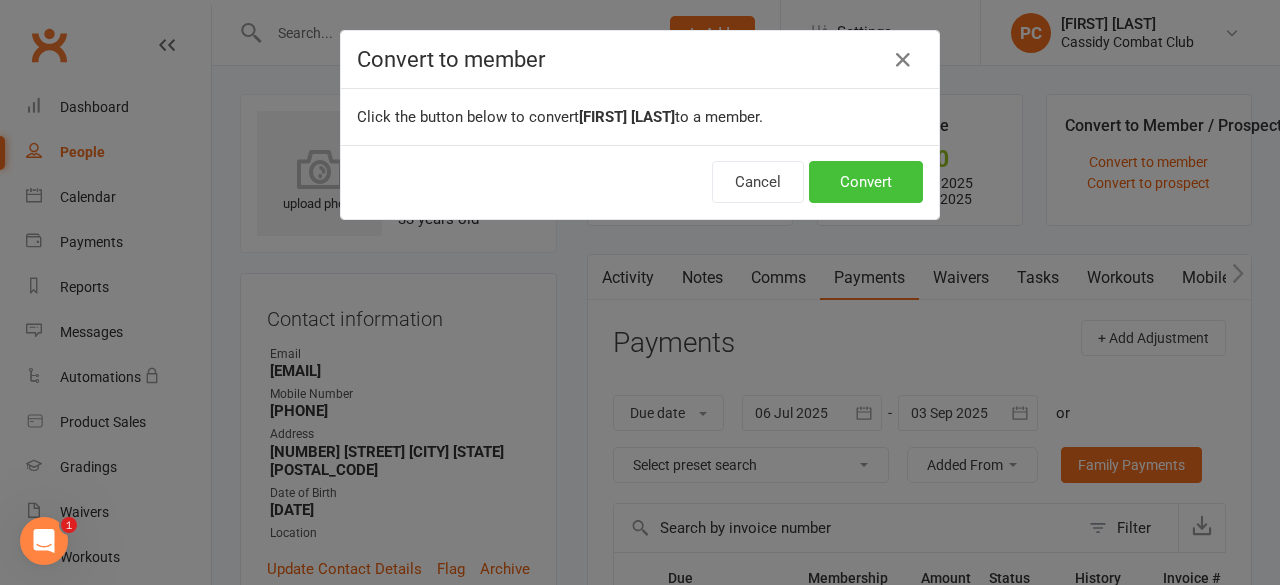 click on "Convert" at bounding box center [866, 182] 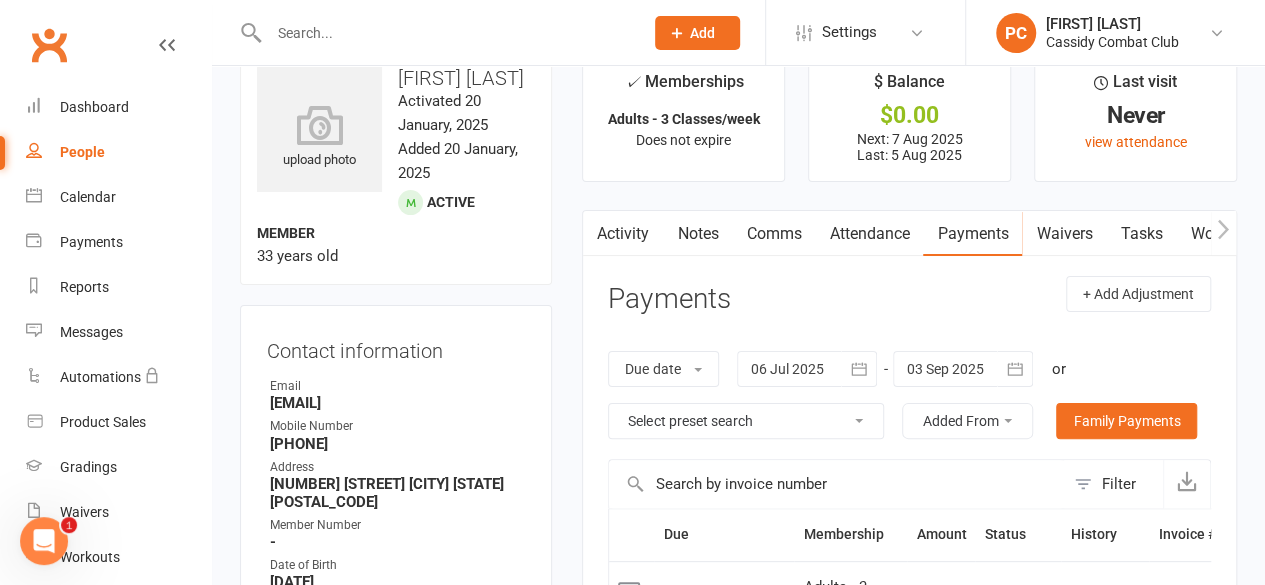 scroll, scrollTop: 0, scrollLeft: 0, axis: both 